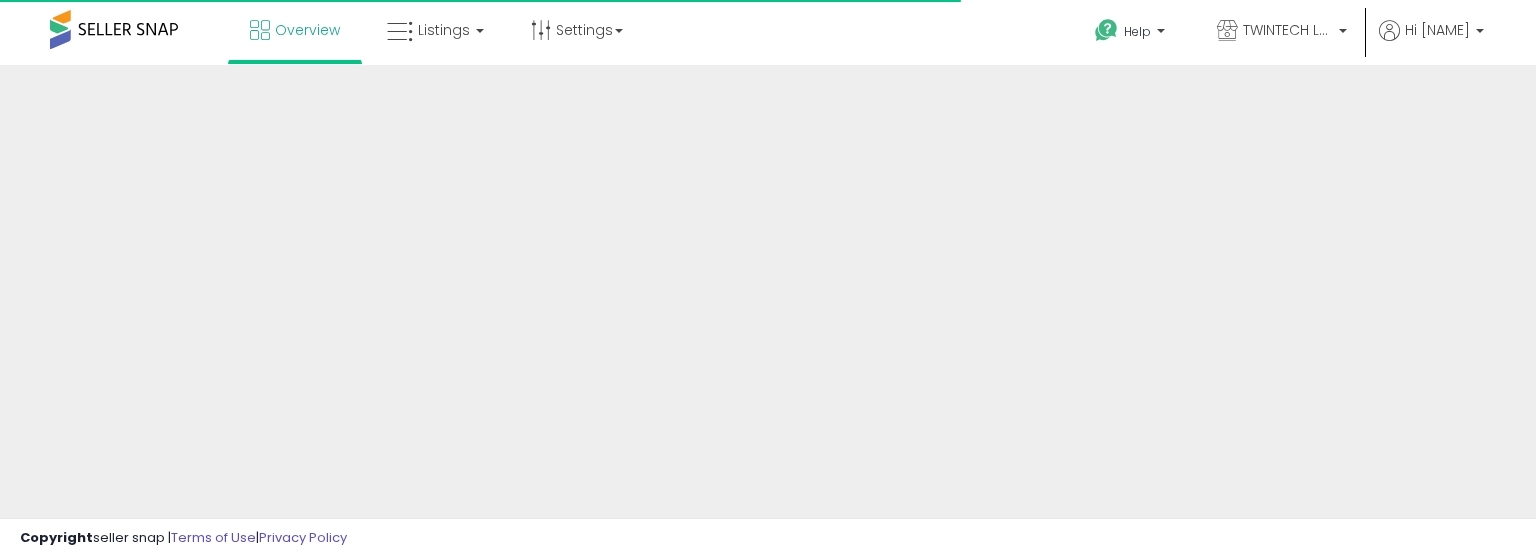 scroll, scrollTop: 0, scrollLeft: 0, axis: both 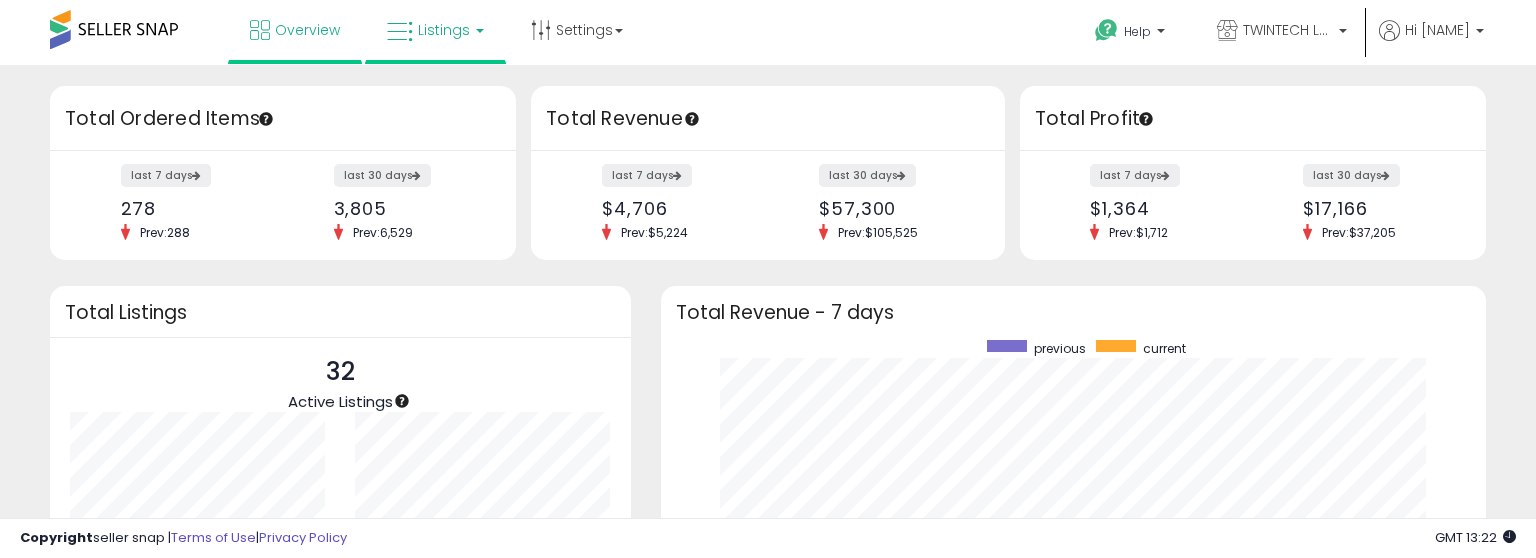 click on "Listings" at bounding box center [444, 30] 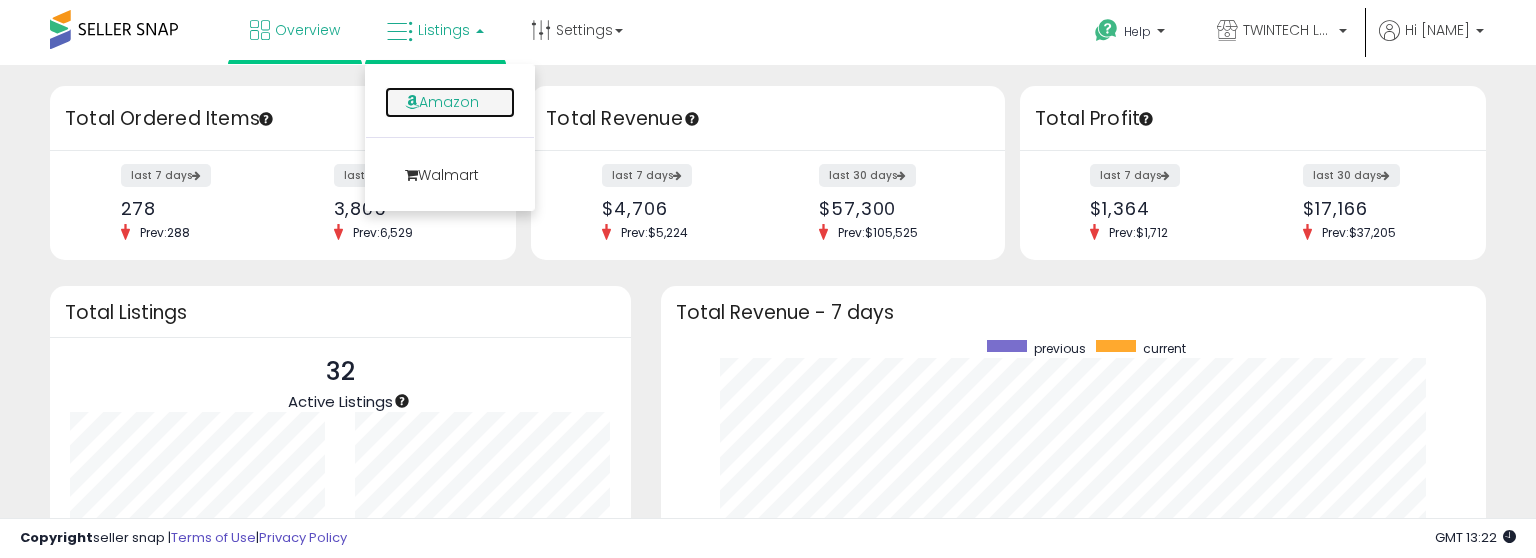 click on "Amazon" at bounding box center (450, 102) 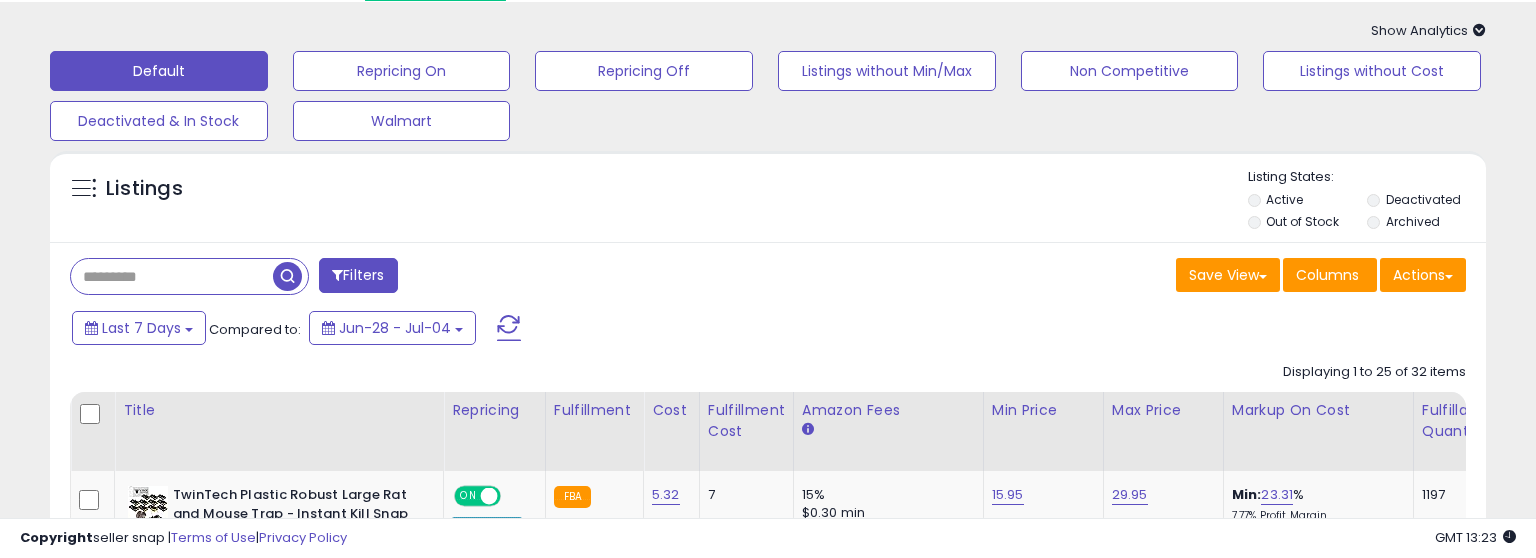 scroll, scrollTop: 39, scrollLeft: 0, axis: vertical 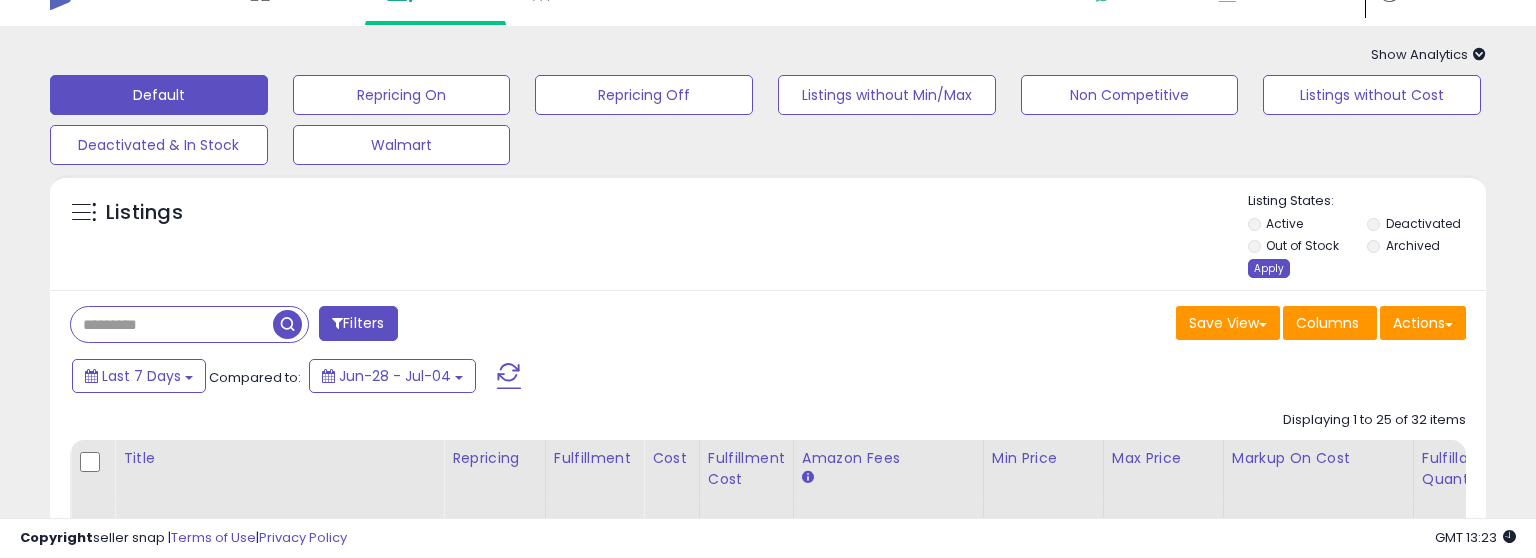 click on "Apply" at bounding box center [1269, 268] 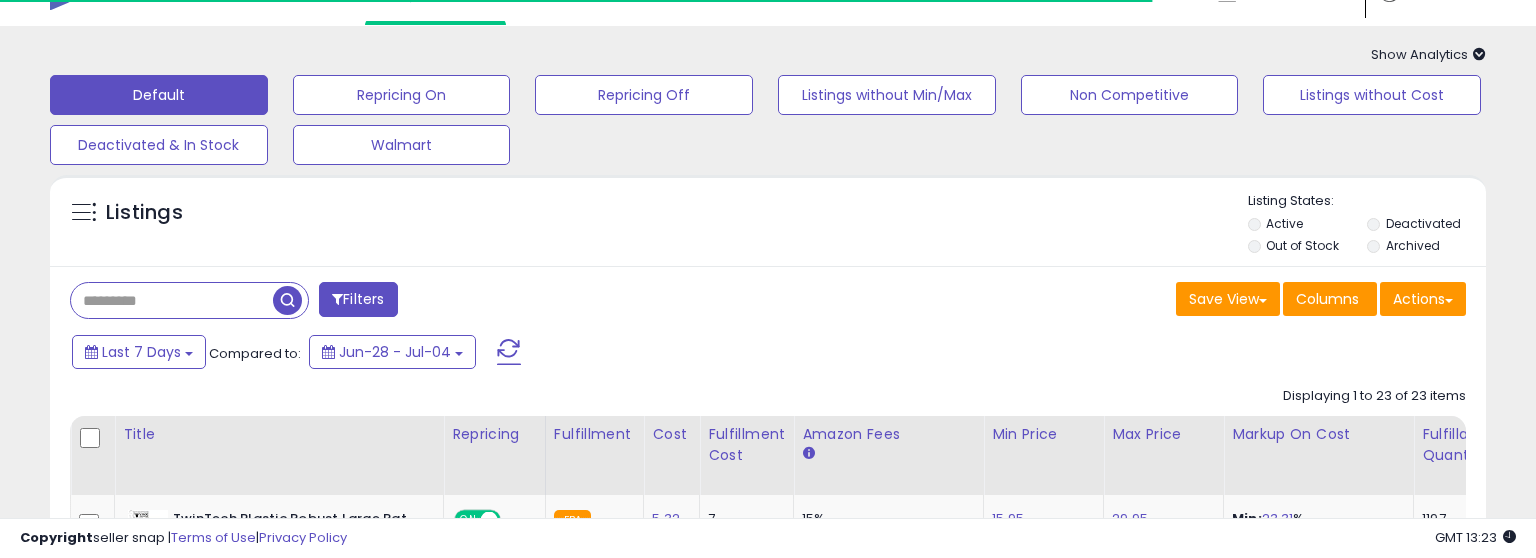 click at bounding box center (172, 300) 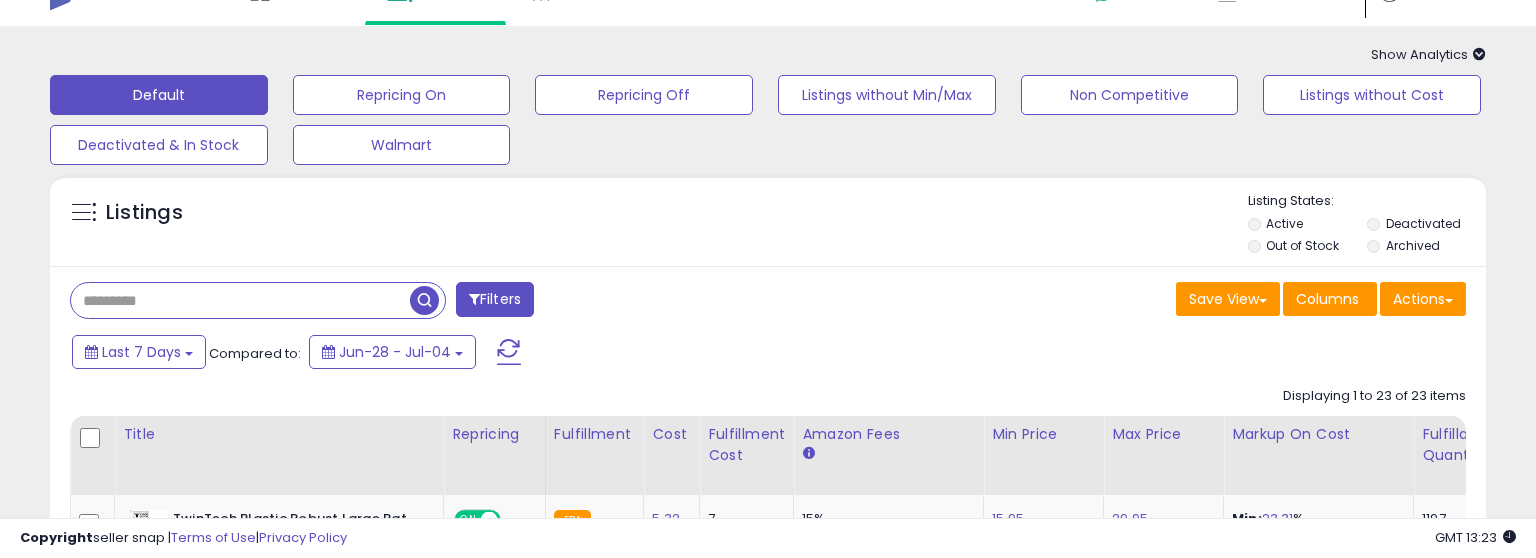 type on "*******" 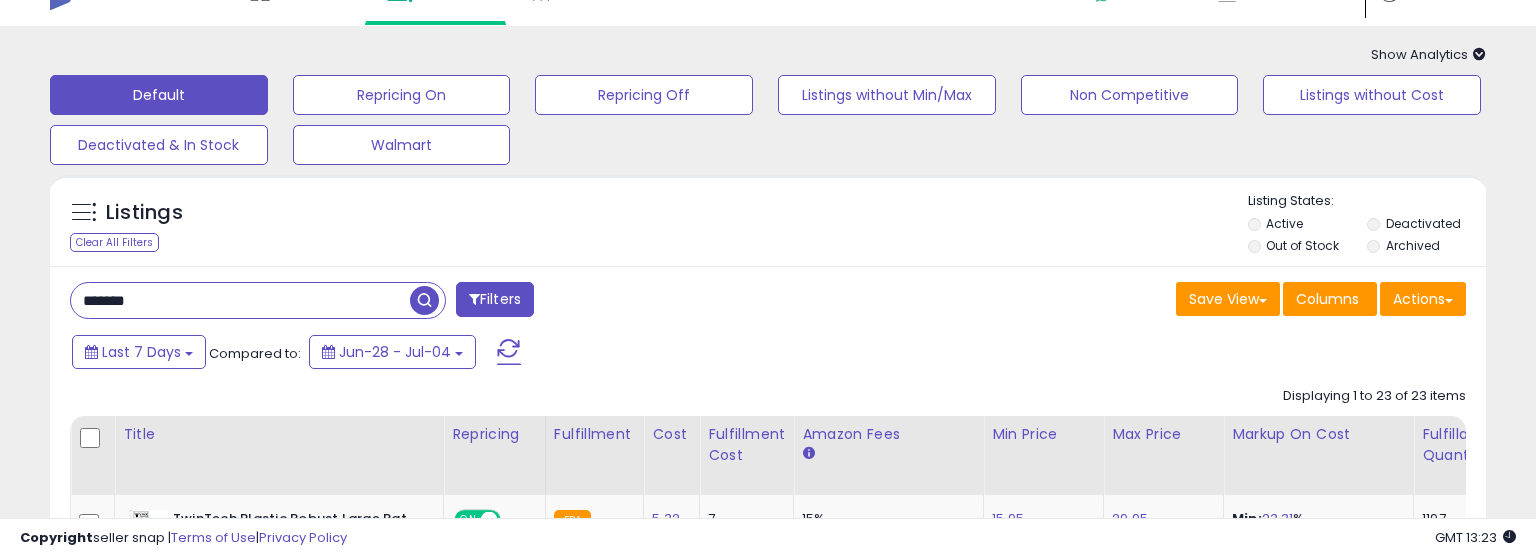 click at bounding box center [427, 300] 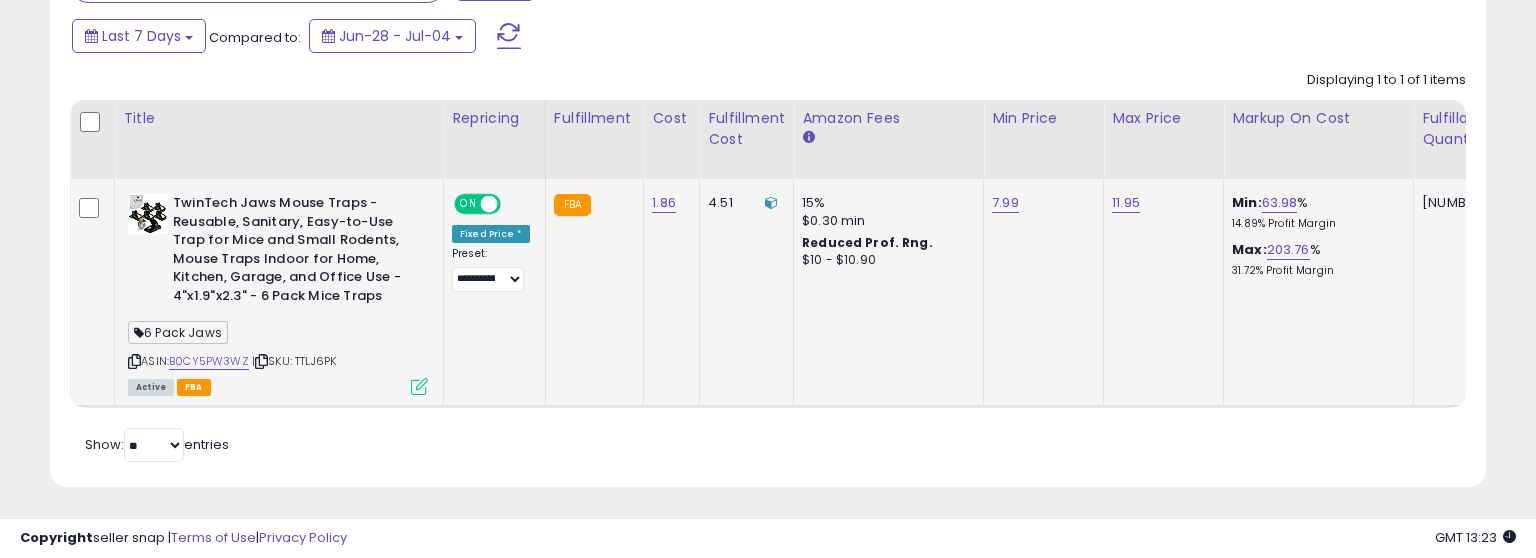 scroll, scrollTop: 355, scrollLeft: 0, axis: vertical 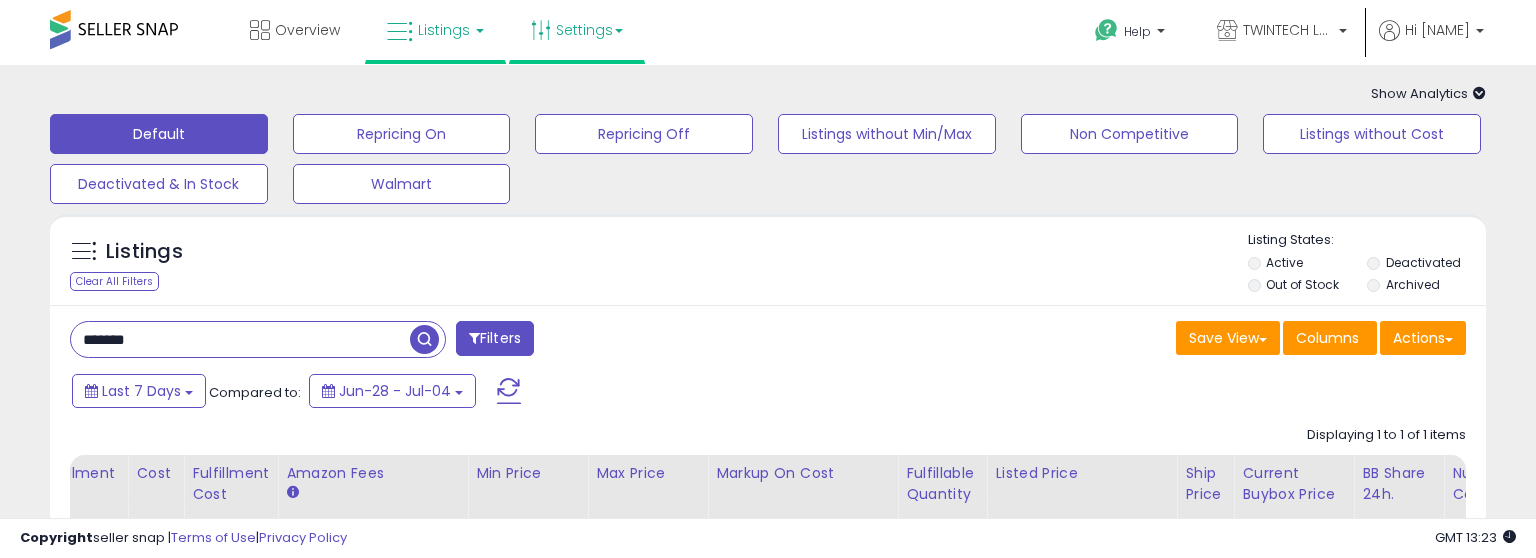 click on "Settings" at bounding box center [577, 30] 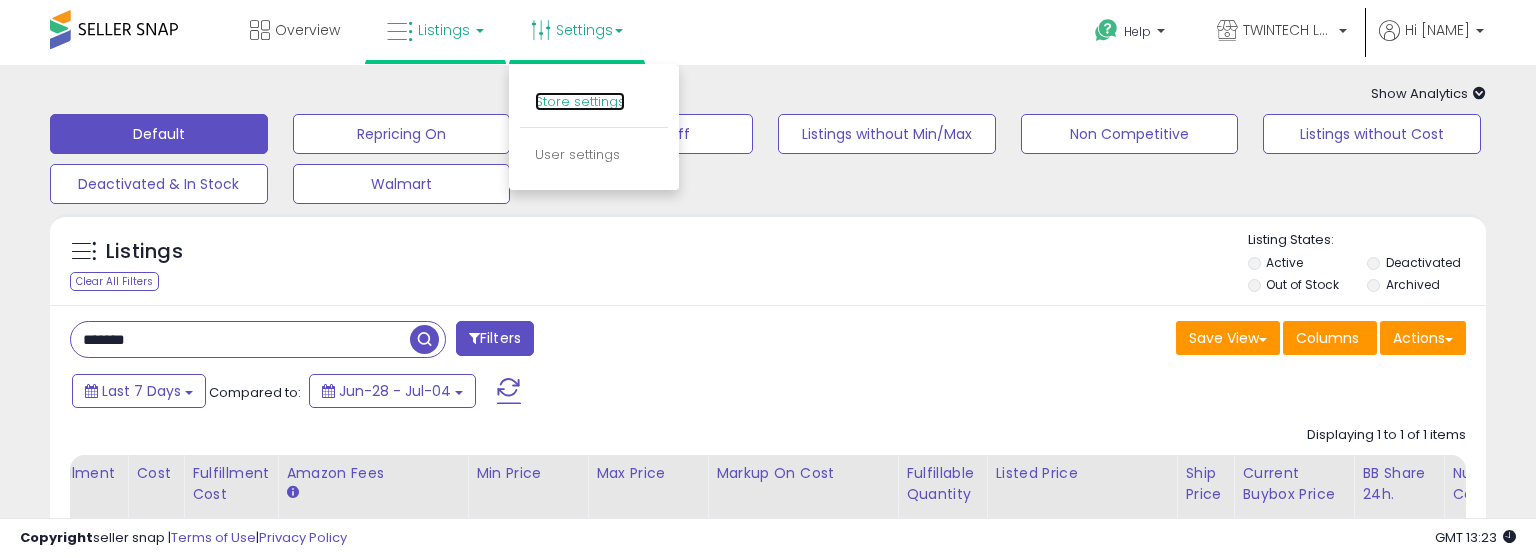 scroll, scrollTop: 0, scrollLeft: 0, axis: both 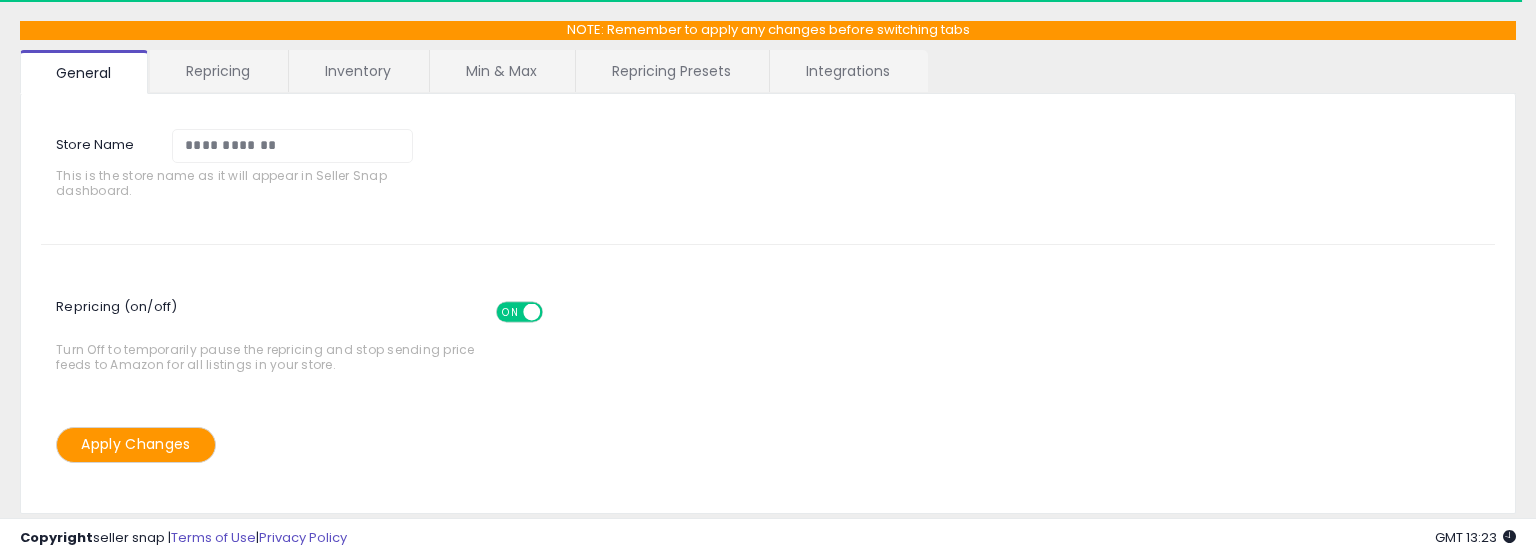 click on "Repricing Presets" at bounding box center (671, 71) 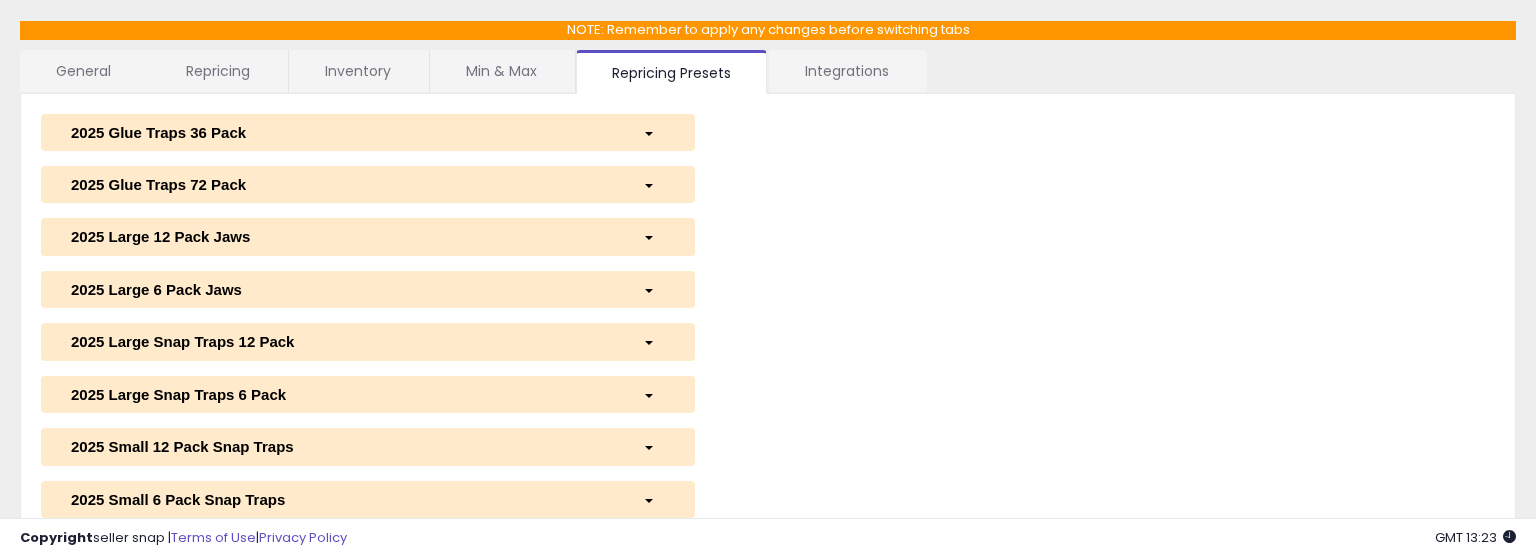 click on "2025 Small 6 Pack Snap Traps" at bounding box center [342, 499] 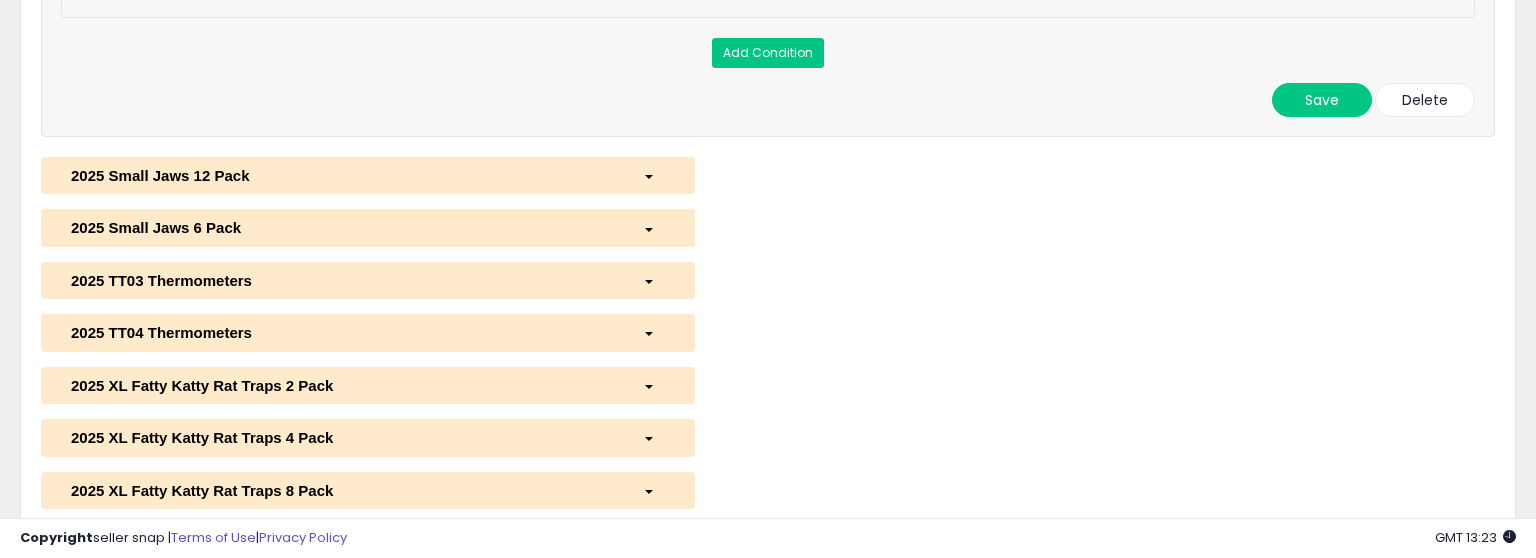 scroll, scrollTop: 860, scrollLeft: 0, axis: vertical 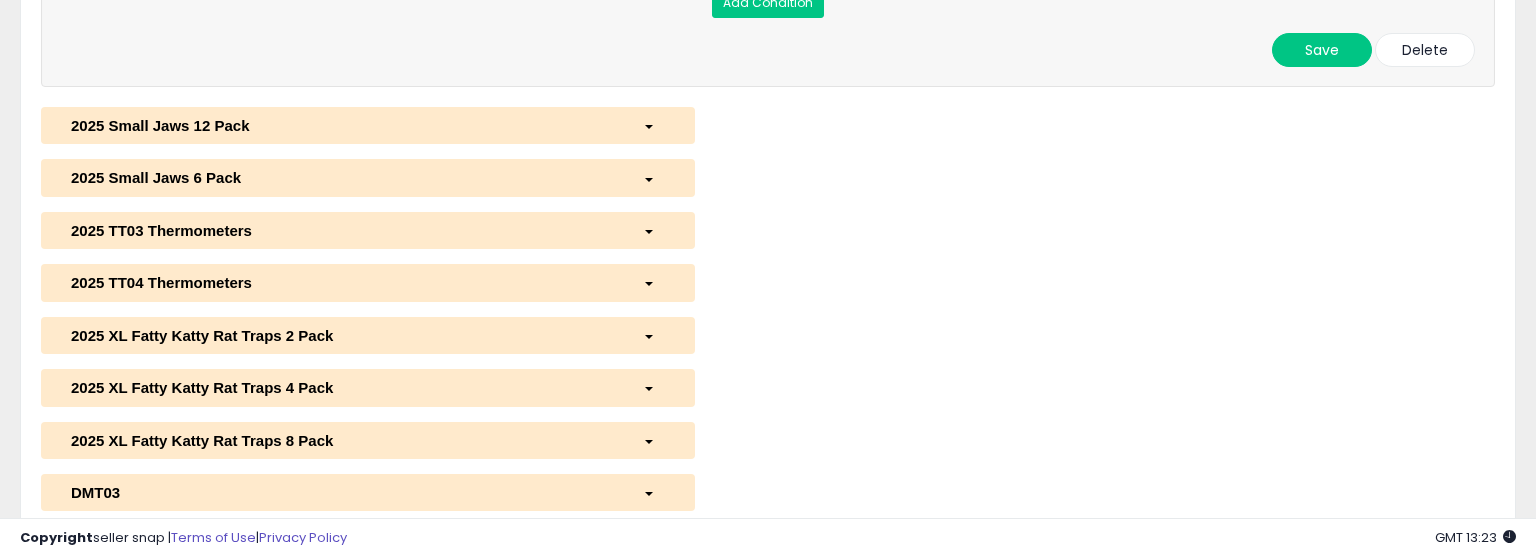 click on "2025 Small Jaws 6 Pack" at bounding box center [342, 177] 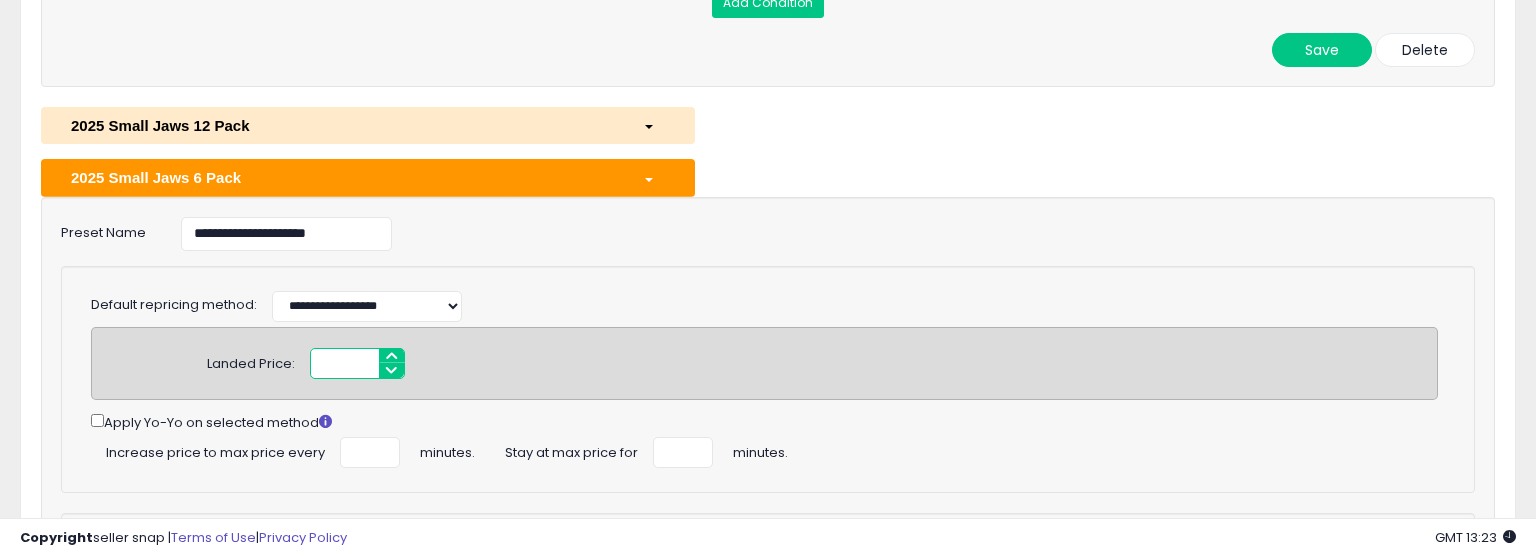 drag, startPoint x: 358, startPoint y: 362, endPoint x: 279, endPoint y: 356, distance: 79.22752 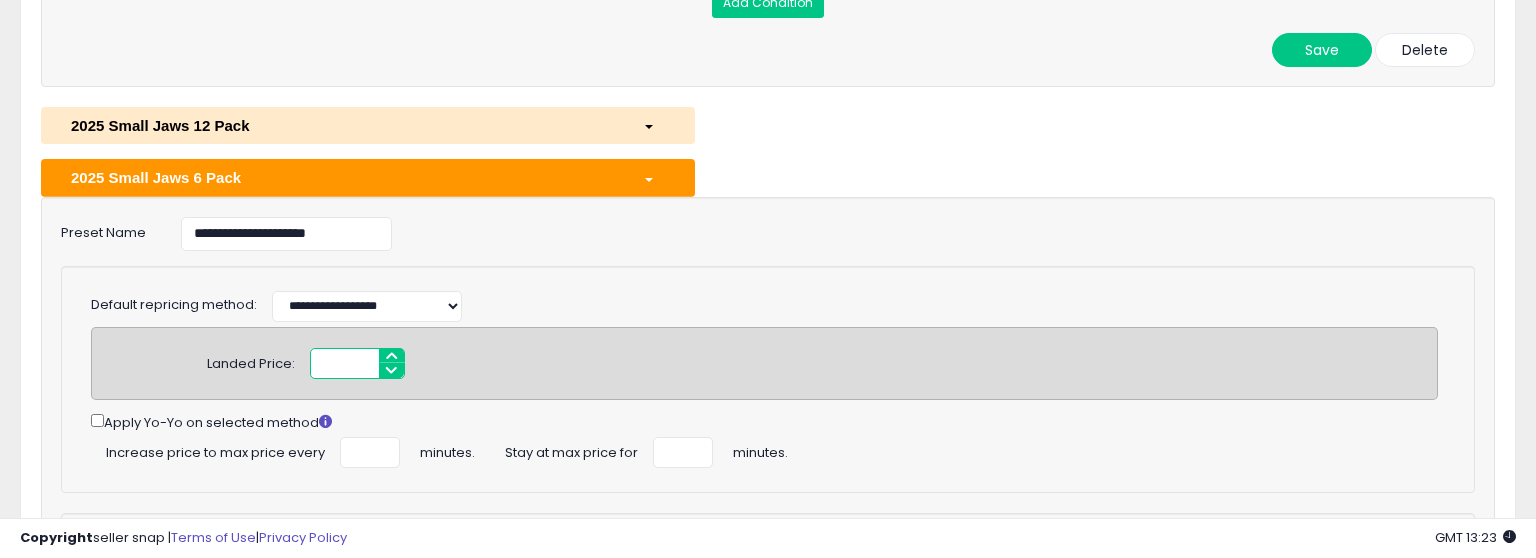 type on "*****" 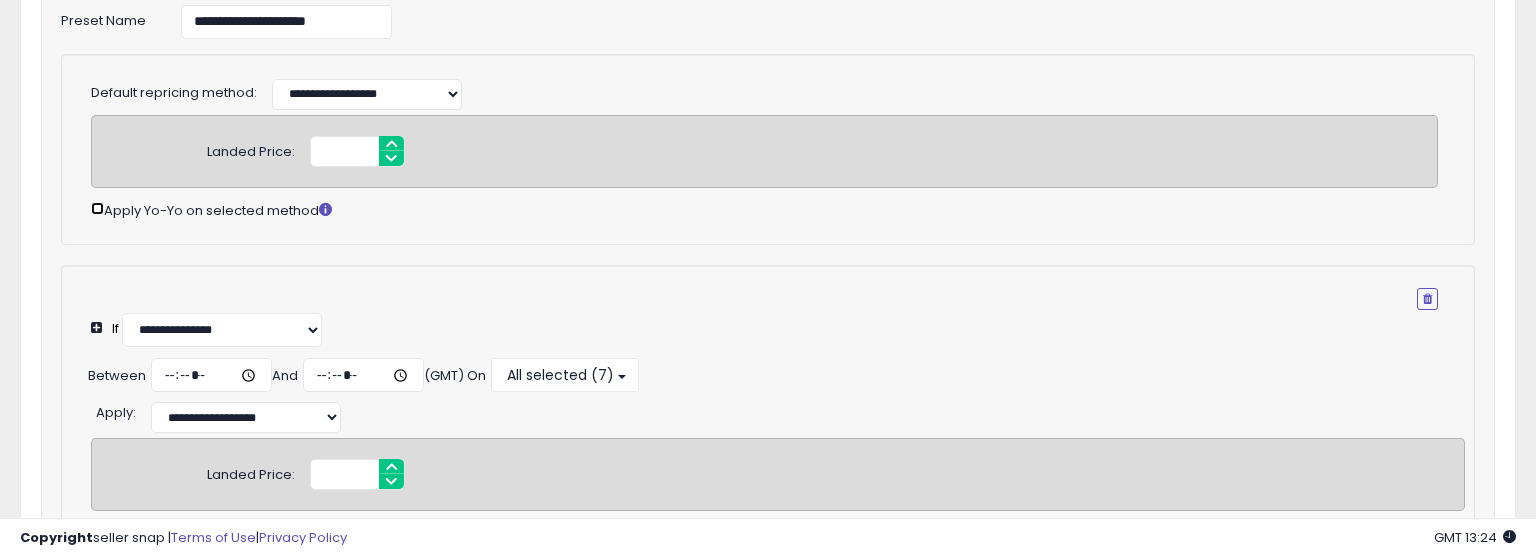 scroll, scrollTop: 1073, scrollLeft: 0, axis: vertical 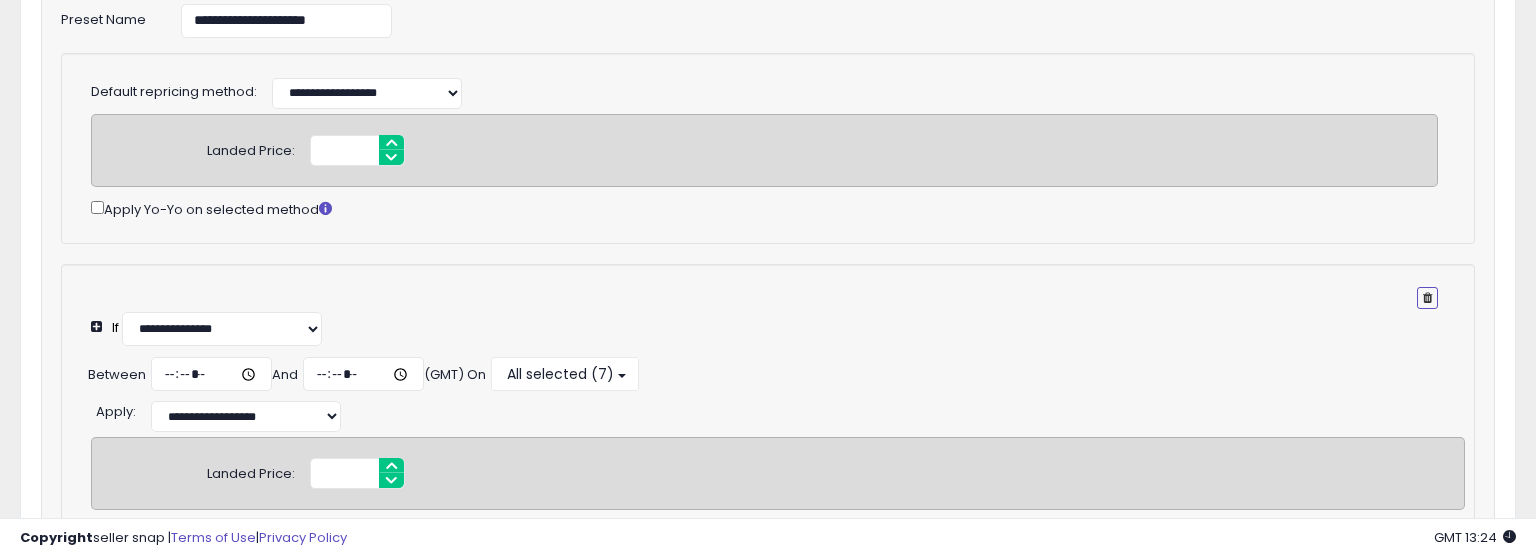 drag, startPoint x: 1434, startPoint y: 299, endPoint x: 1403, endPoint y: 299, distance: 31 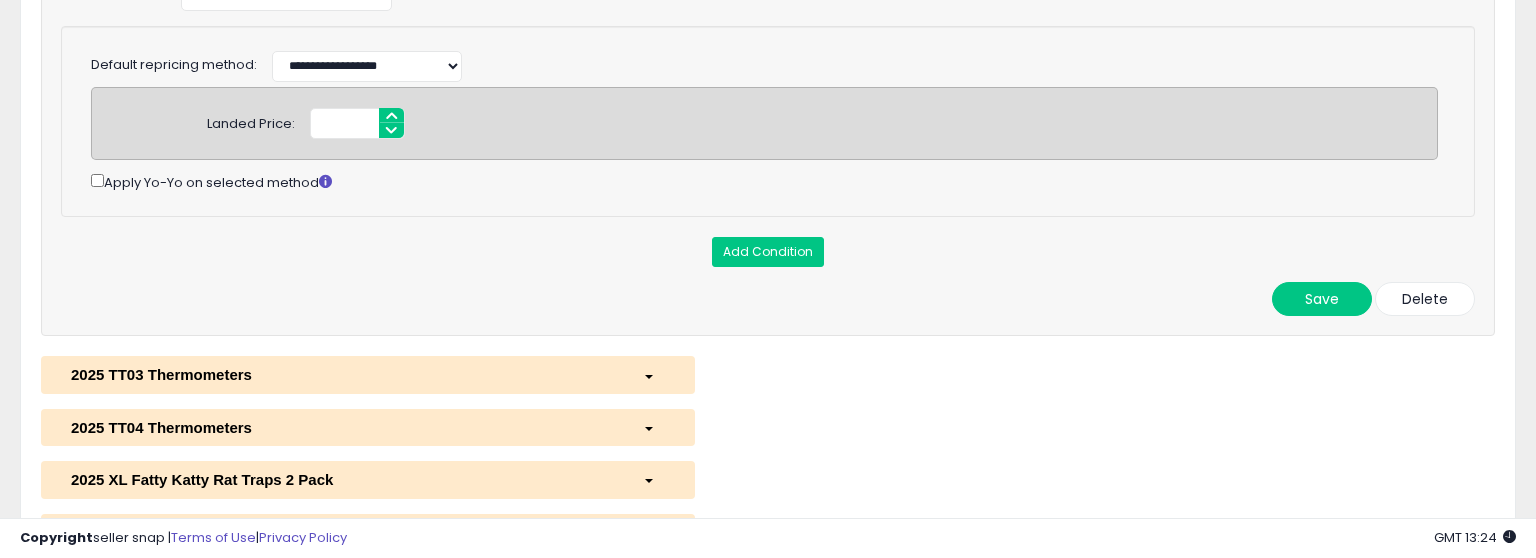 scroll, scrollTop: 1112, scrollLeft: 0, axis: vertical 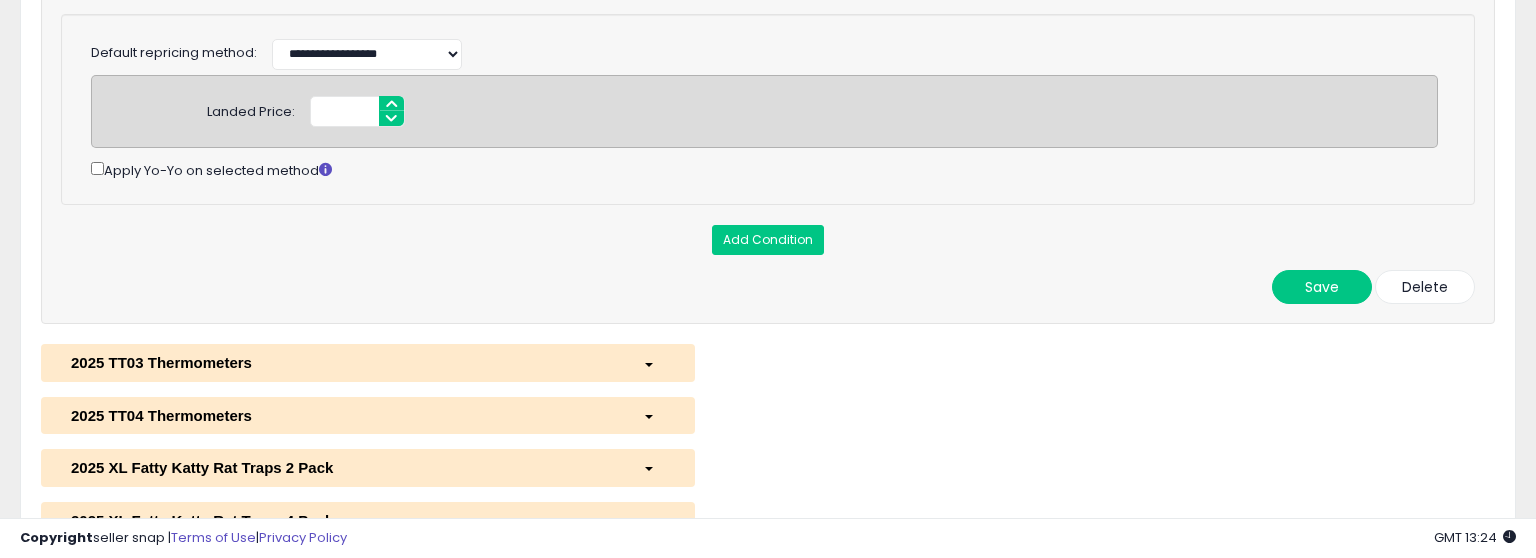 click on "**********" at bounding box center (768, 110) 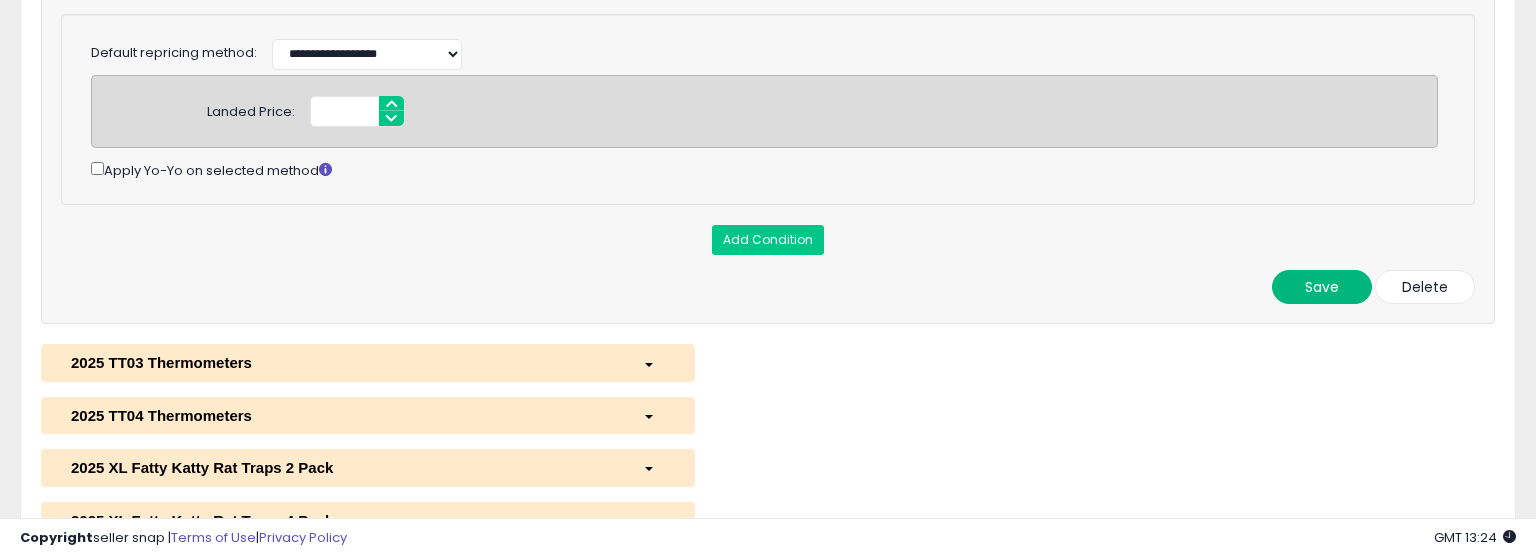 click on "Save" at bounding box center (1322, 287) 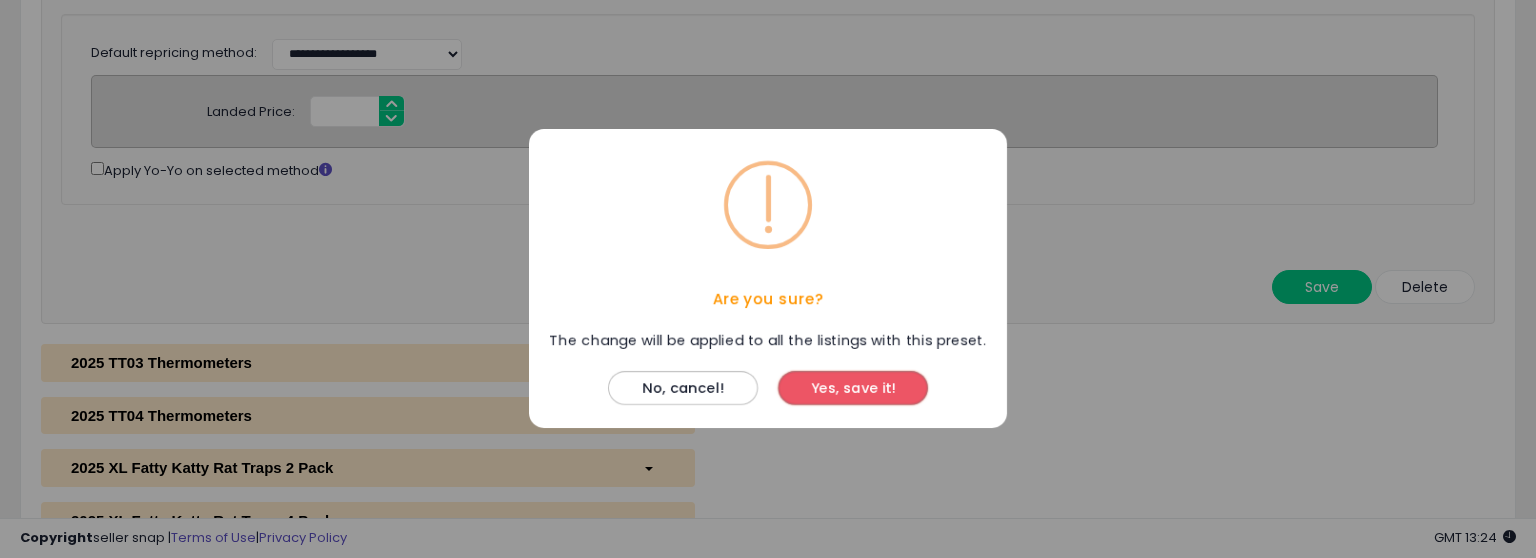 click on "Yes, save it!" at bounding box center (853, 389) 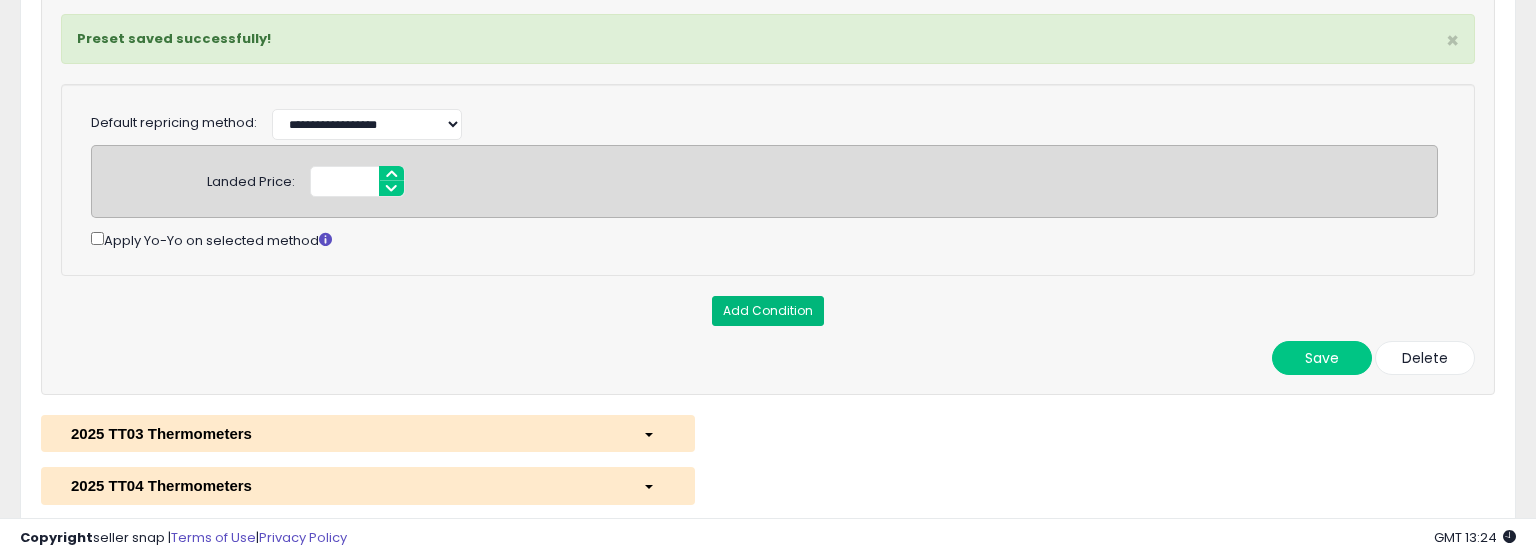 scroll, scrollTop: 1183, scrollLeft: 0, axis: vertical 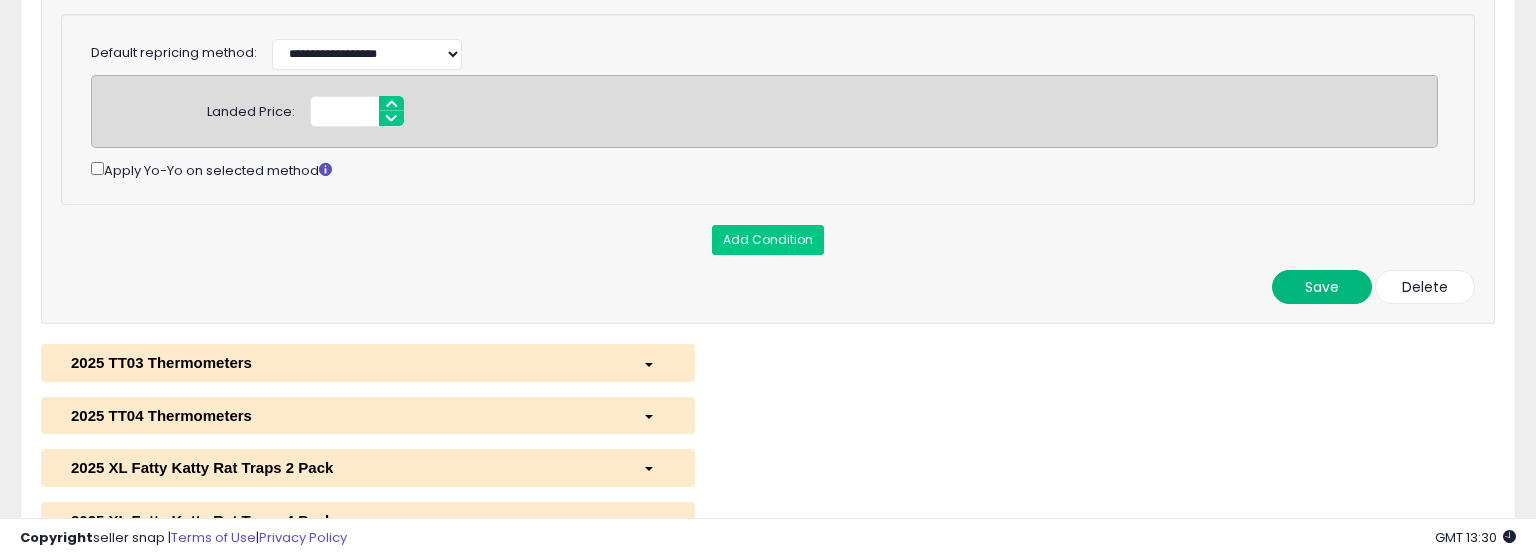 click on "Save" at bounding box center [1322, 287] 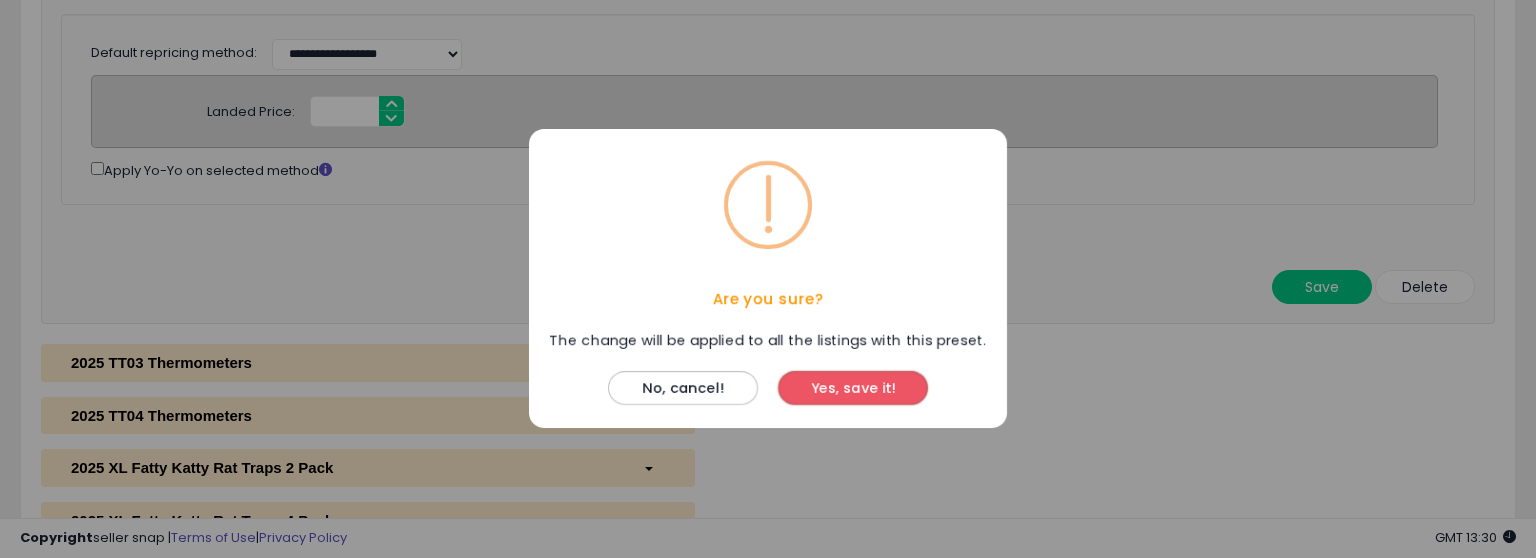 click on "Yes, save it!" at bounding box center [853, 389] 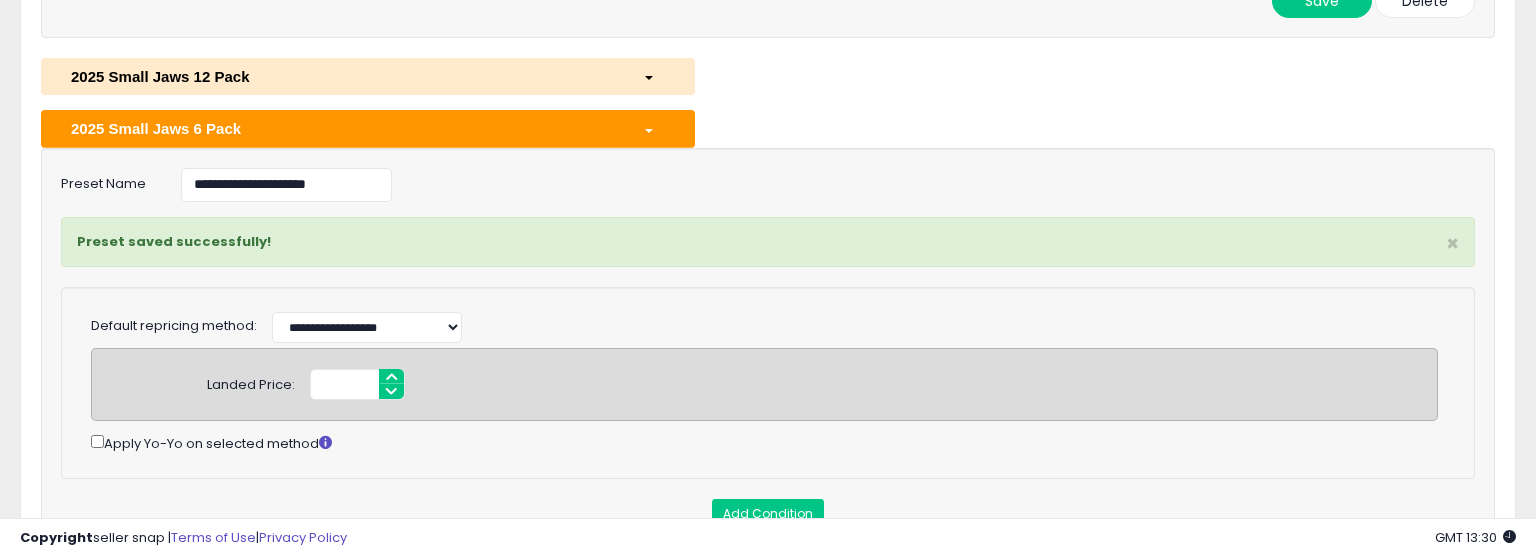 scroll, scrollTop: 909, scrollLeft: 0, axis: vertical 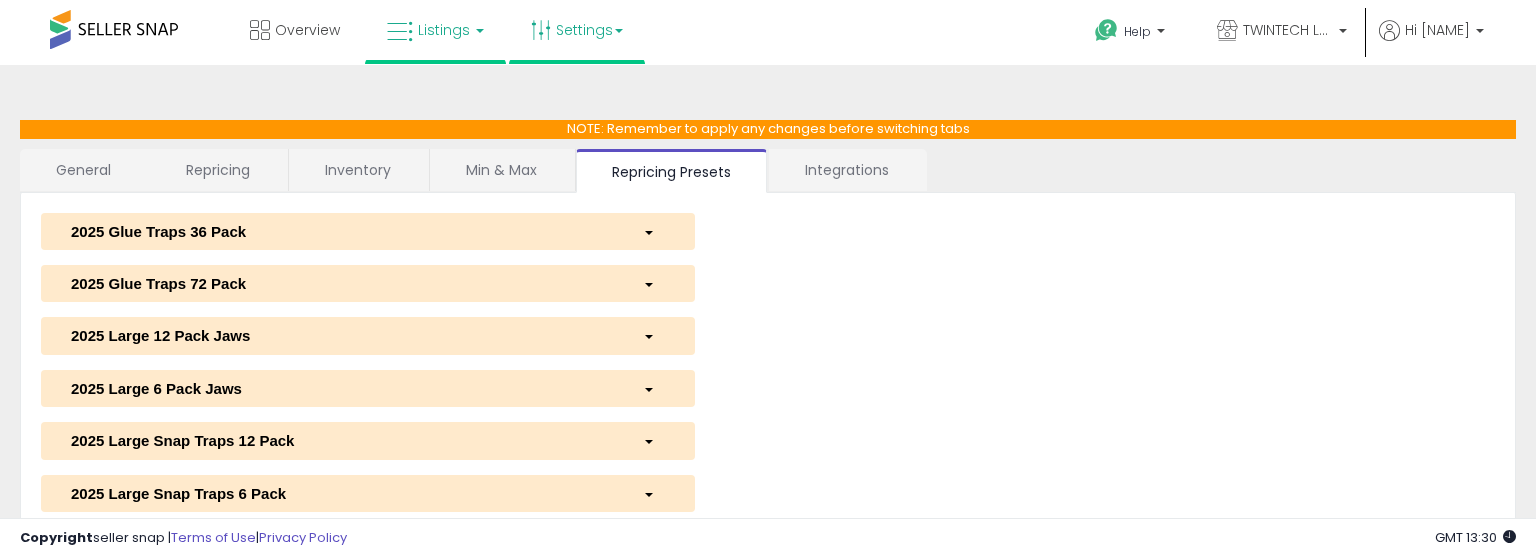 click on "Listings" at bounding box center [444, 30] 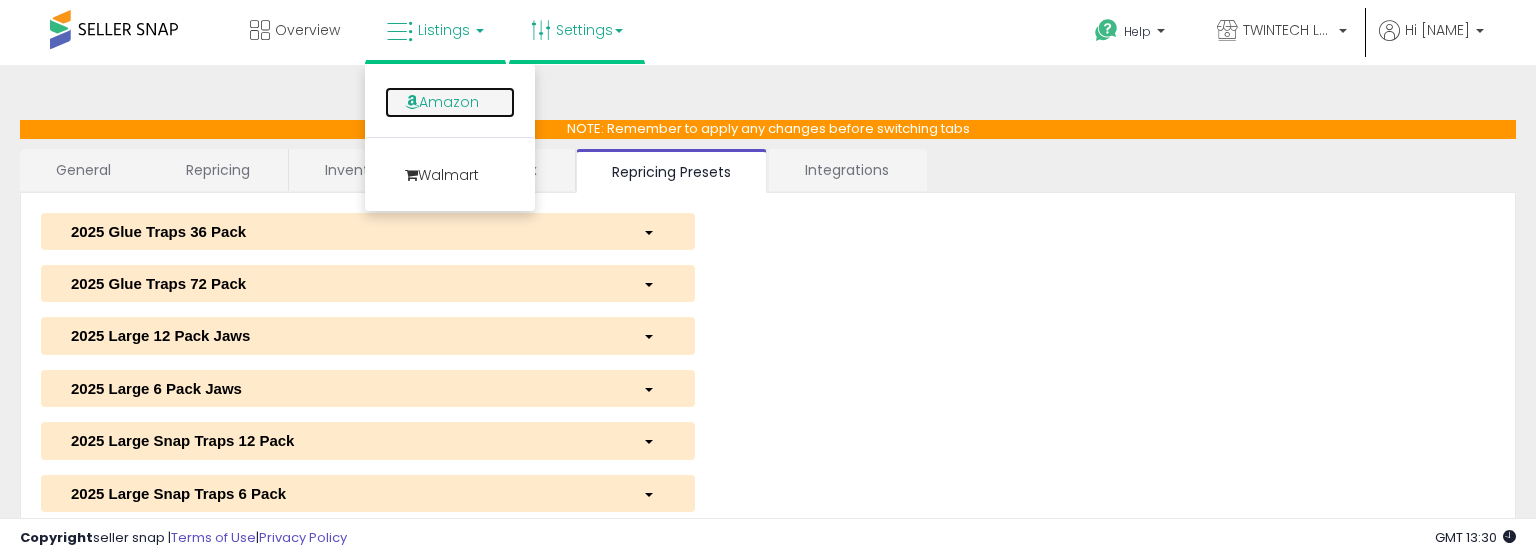 click on "Amazon" at bounding box center [450, 102] 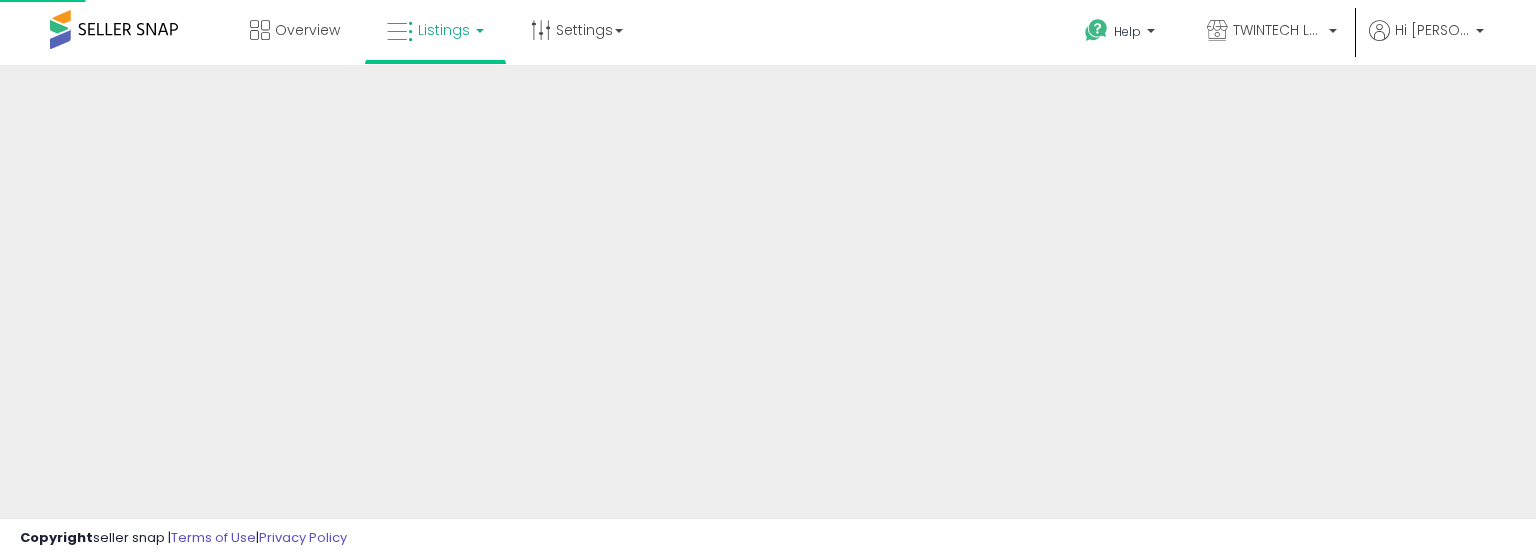 scroll, scrollTop: 0, scrollLeft: 0, axis: both 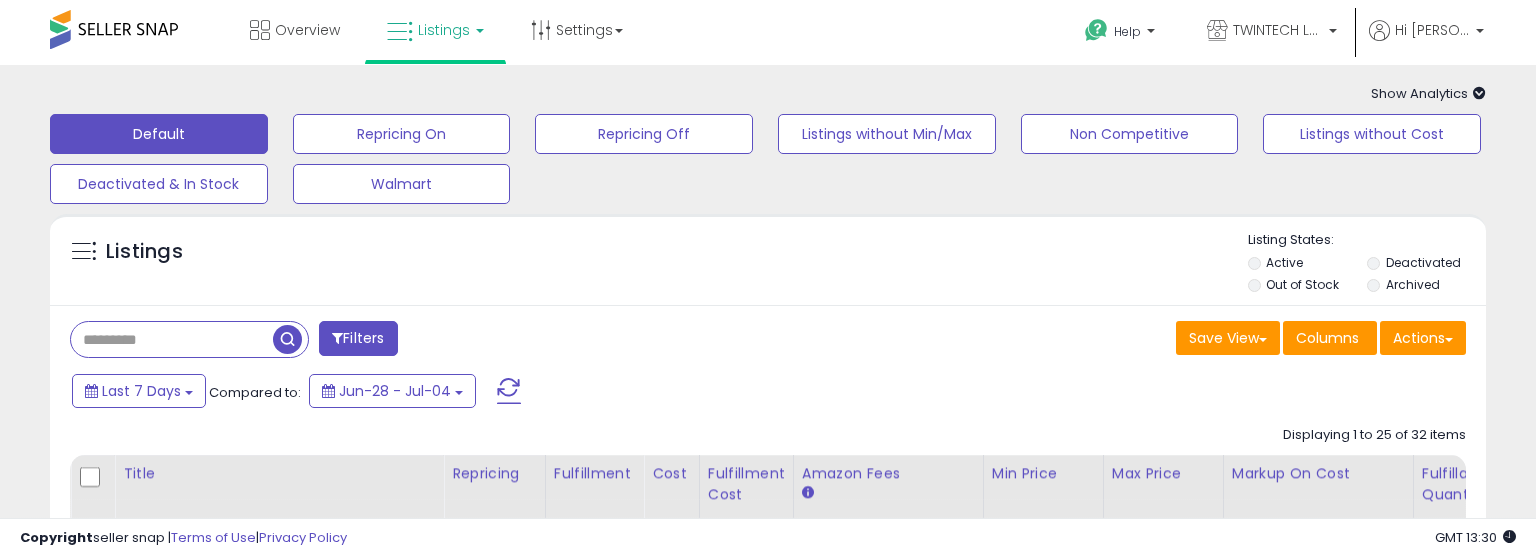 click at bounding box center (172, 339) 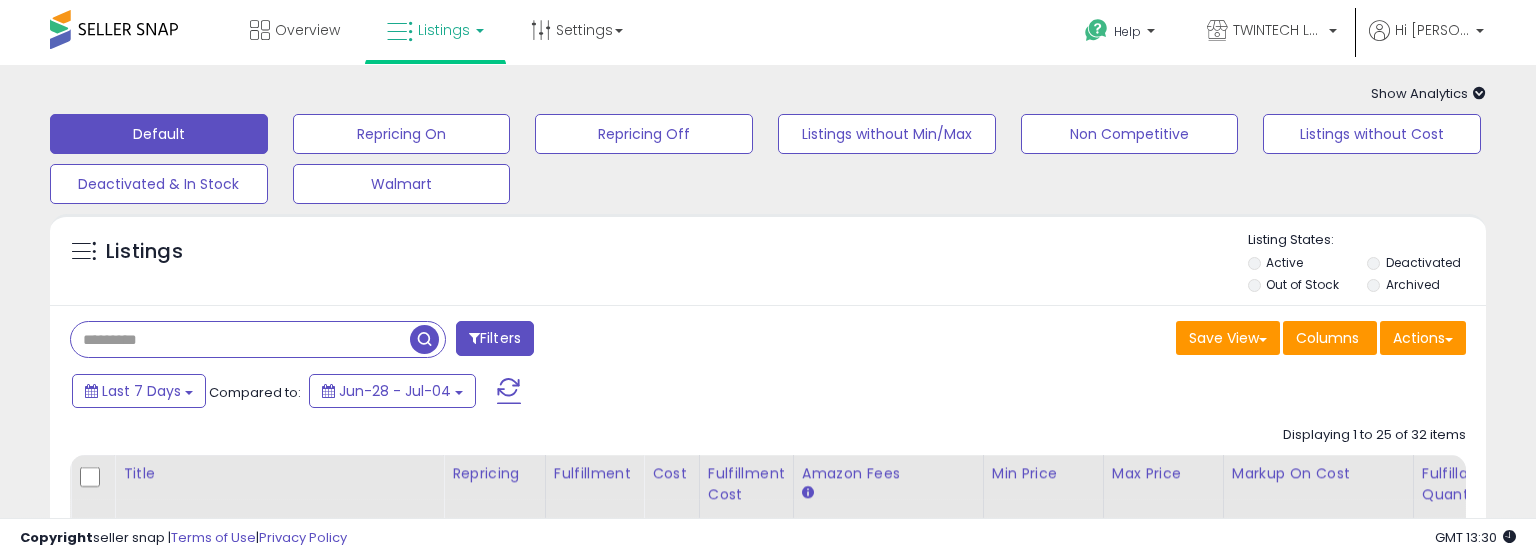 type on "*******" 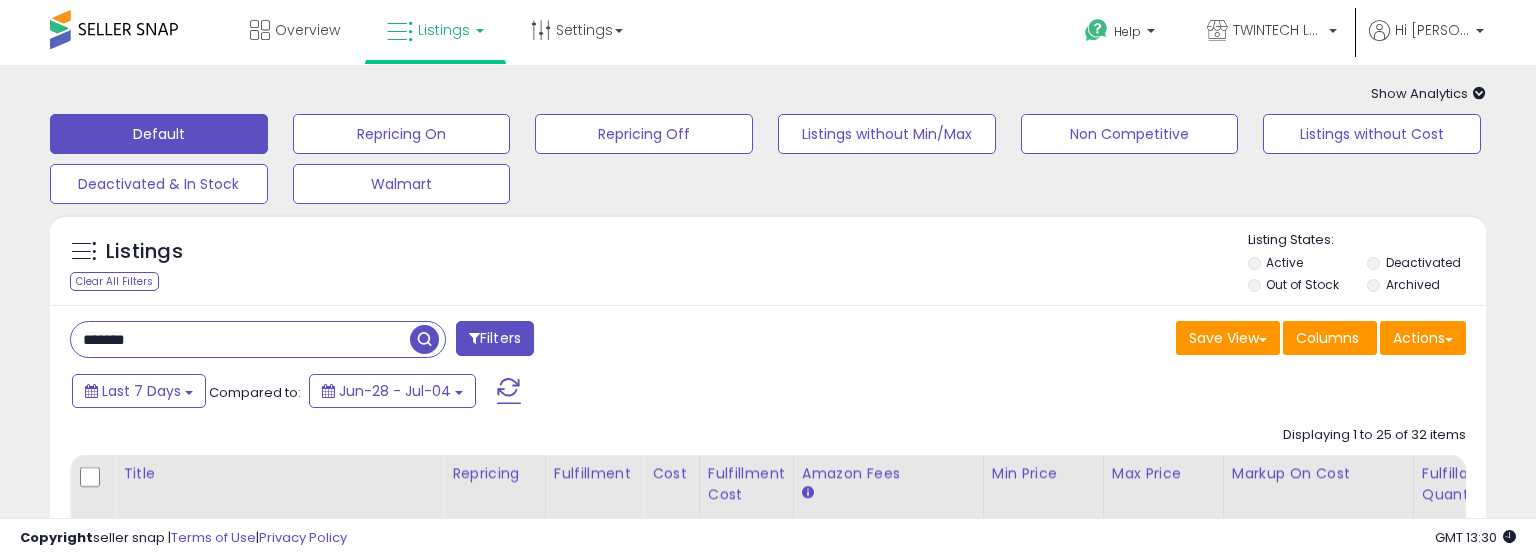 click at bounding box center (424, 339) 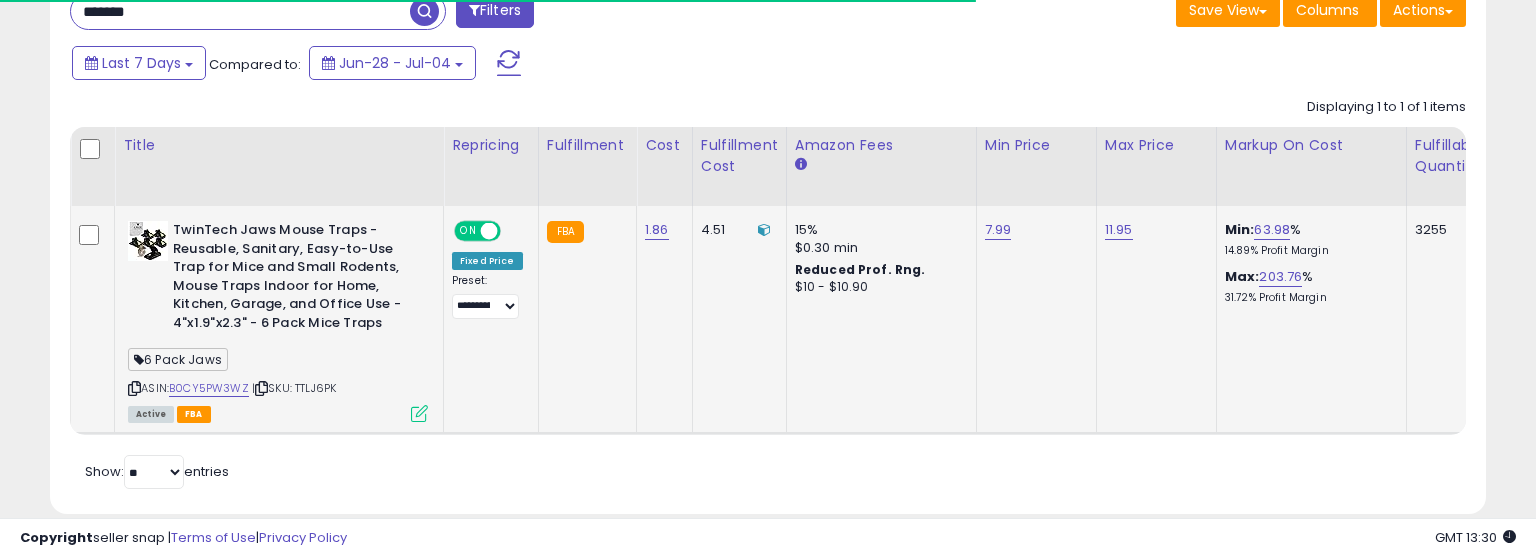 scroll, scrollTop: 360, scrollLeft: 0, axis: vertical 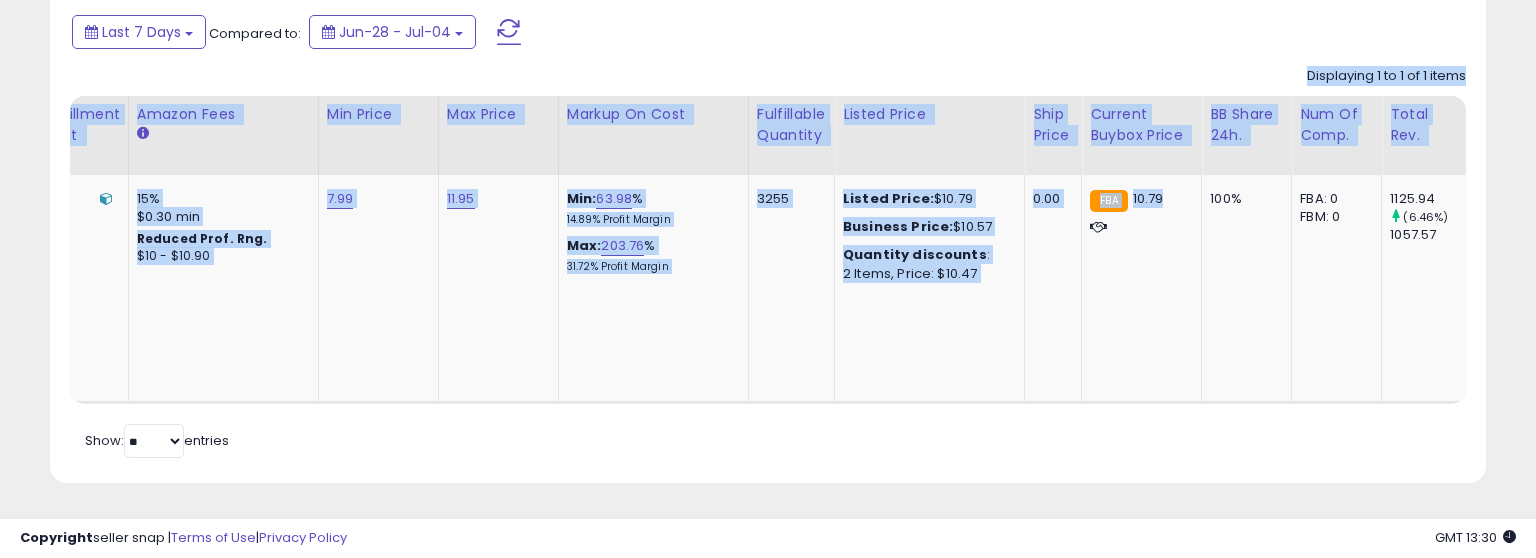 drag, startPoint x: 1131, startPoint y: 199, endPoint x: 934, endPoint y: 24, distance: 263.50333 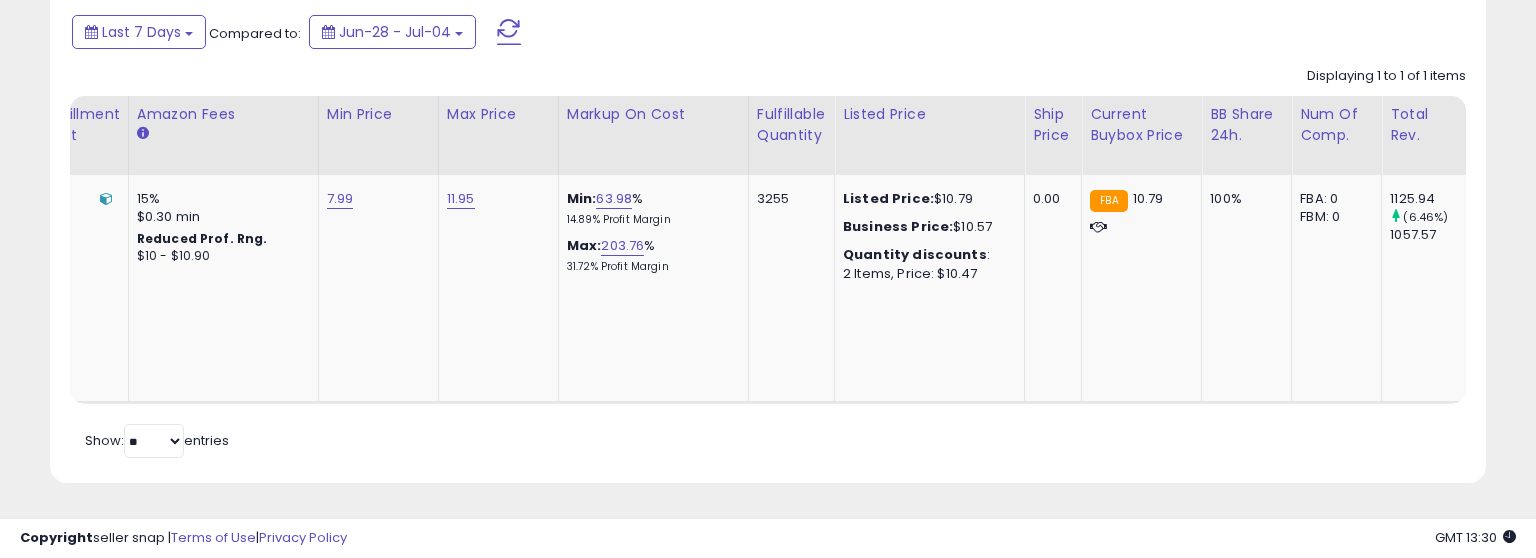 click on "Displaying 1 to 1 of 1 items
Title
Repricing" 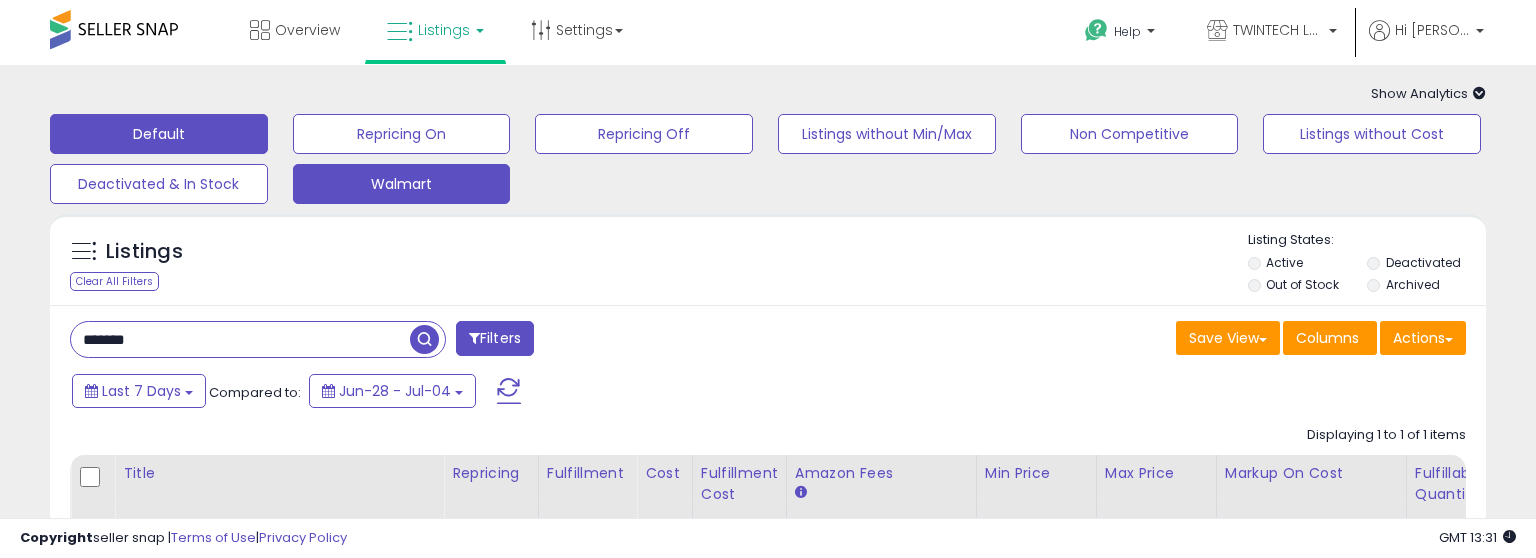 click on "Walmart" at bounding box center [402, 134] 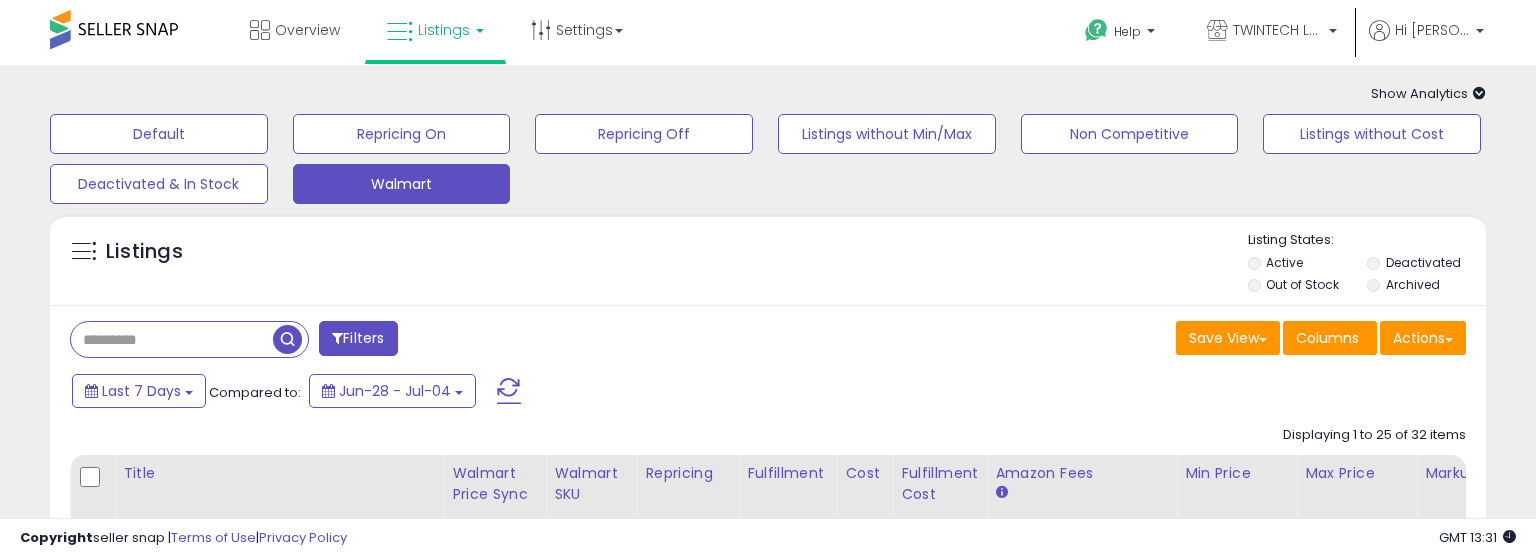 click at bounding box center [172, 339] 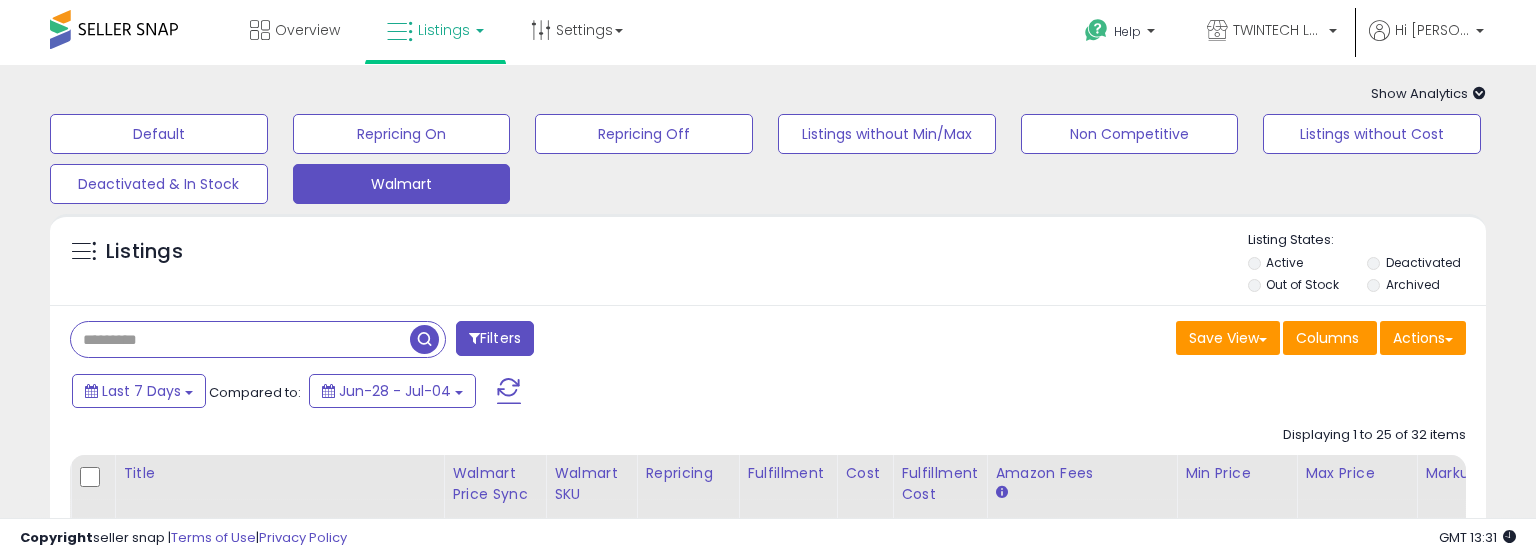 type on "*******" 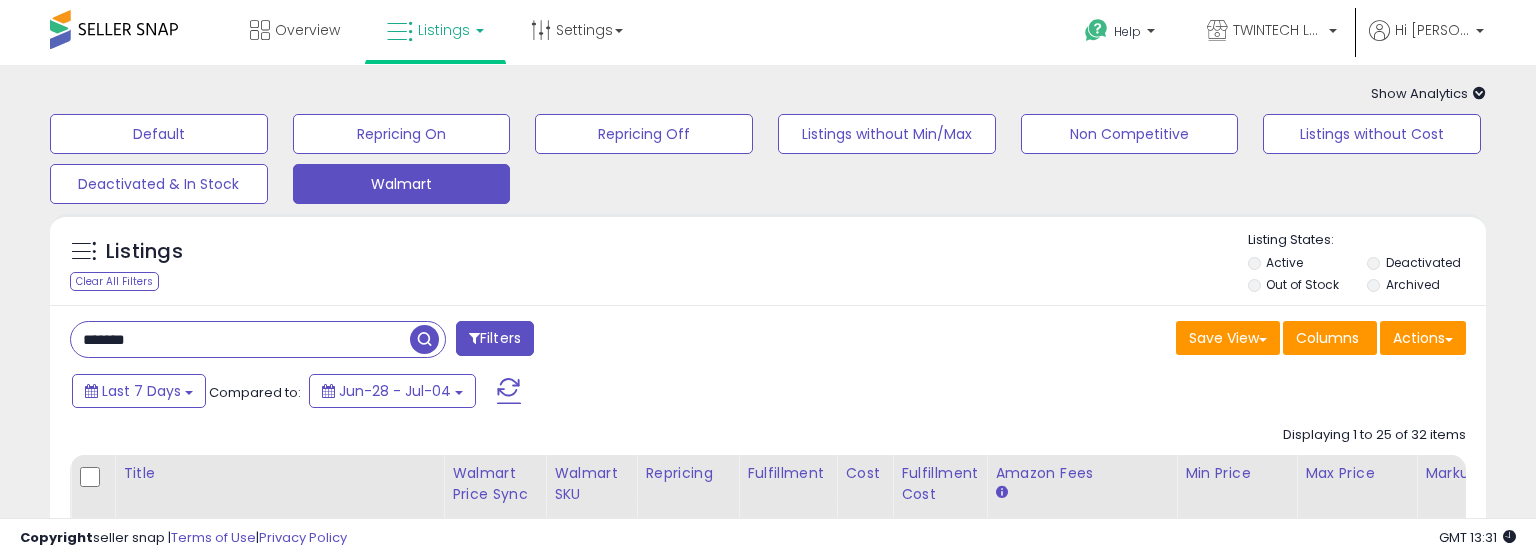 click at bounding box center (424, 339) 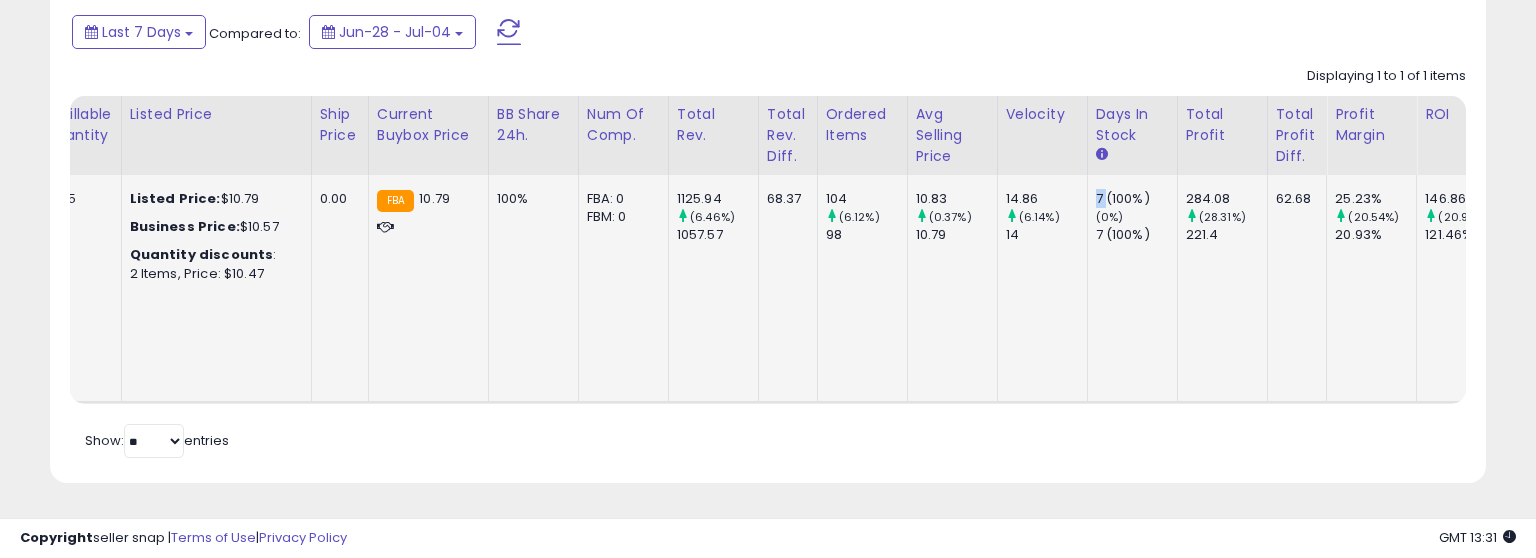 drag, startPoint x: 1095, startPoint y: 201, endPoint x: 1084, endPoint y: 200, distance: 11.045361 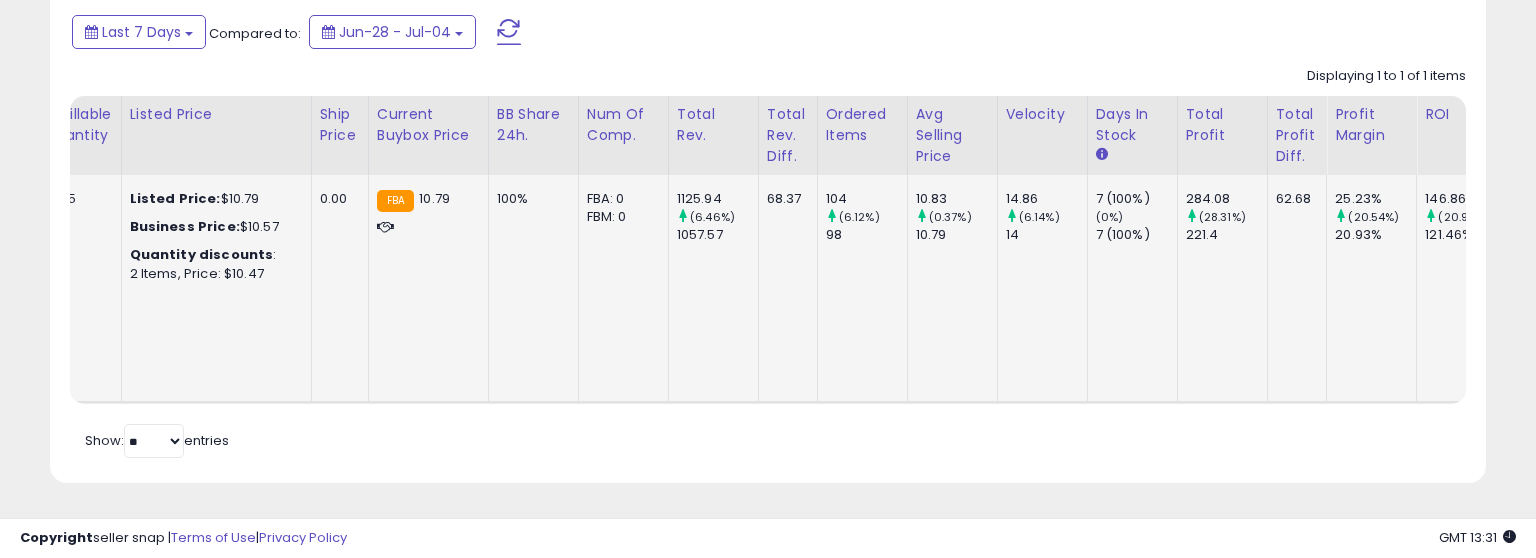 click on "7 (100%)    (0%)   7 (100%)" 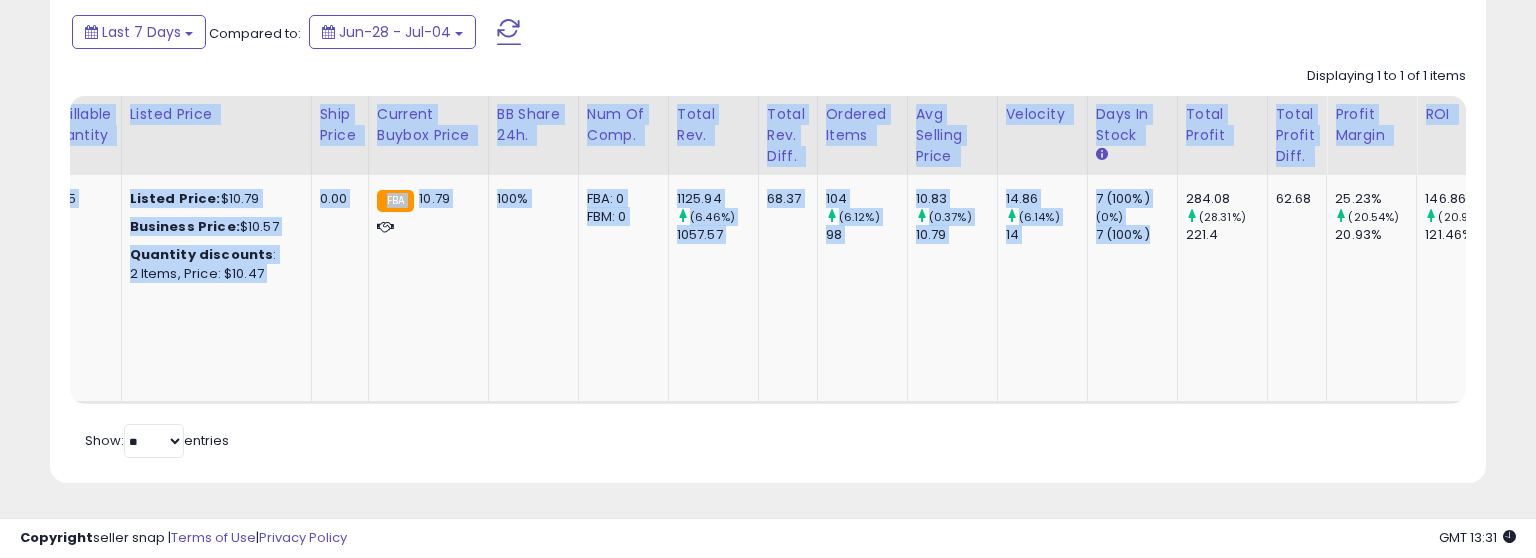drag, startPoint x: 1113, startPoint y: 254, endPoint x: 1059, endPoint y: 65, distance: 196.56297 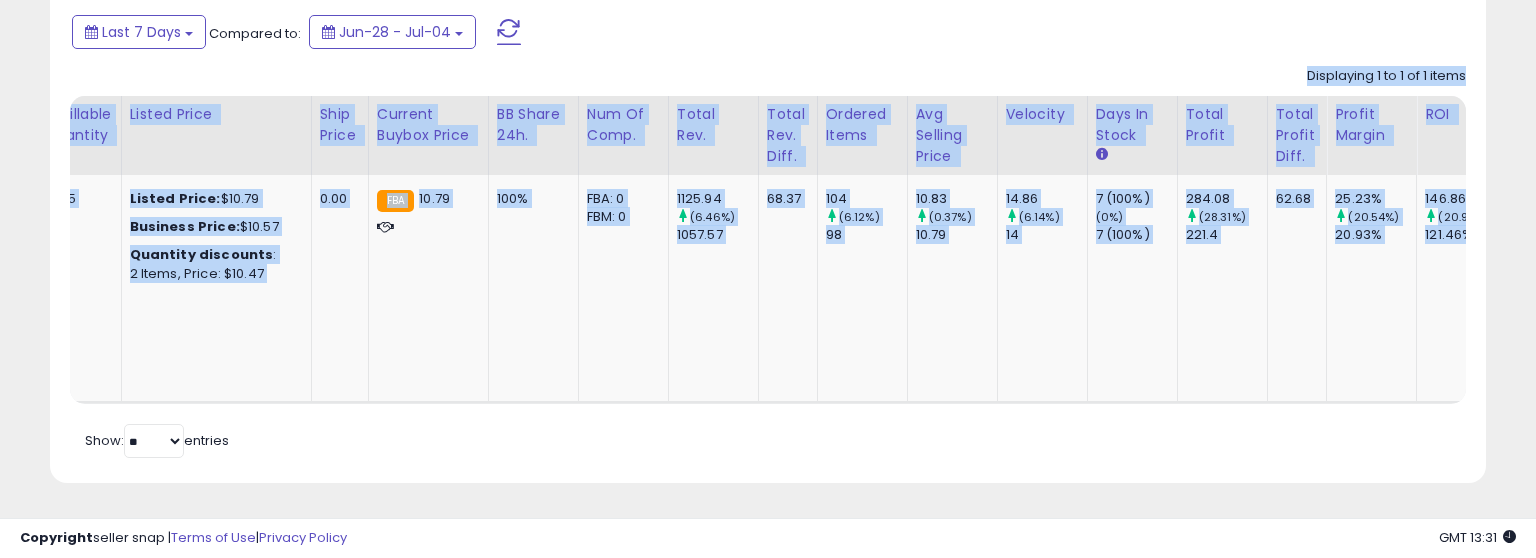 drag, startPoint x: 1098, startPoint y: 74, endPoint x: 1512, endPoint y: 358, distance: 502.04782 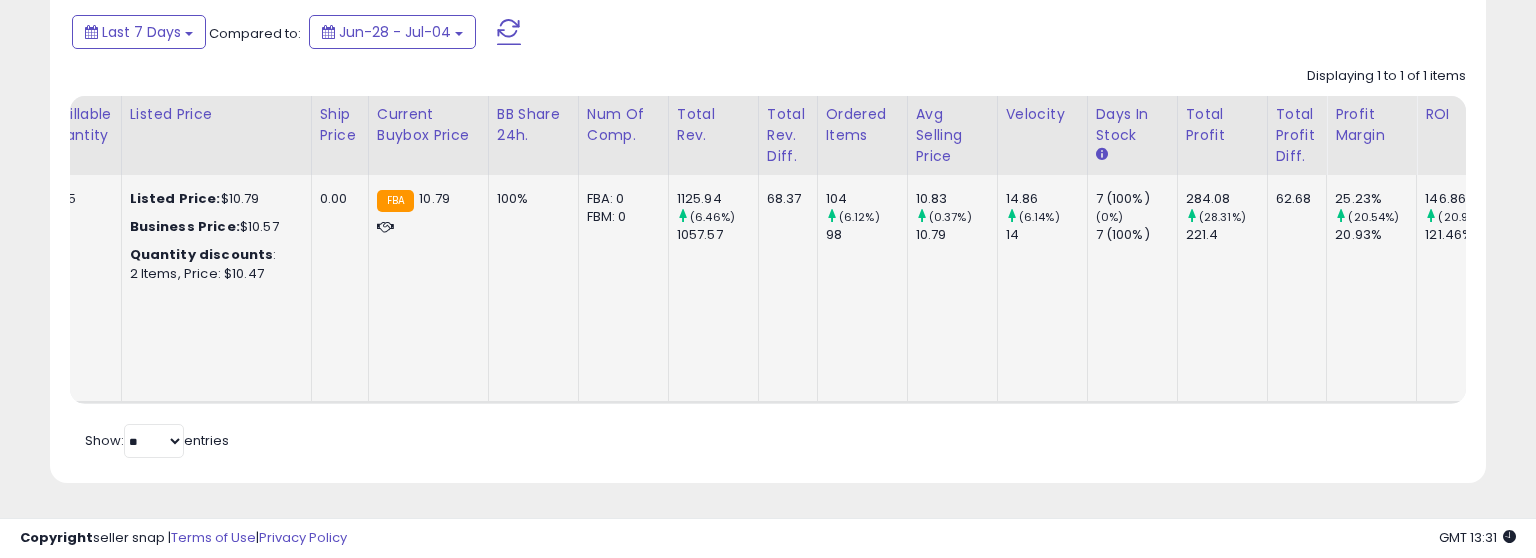 click on "284.08     (28.31%)   221.4" 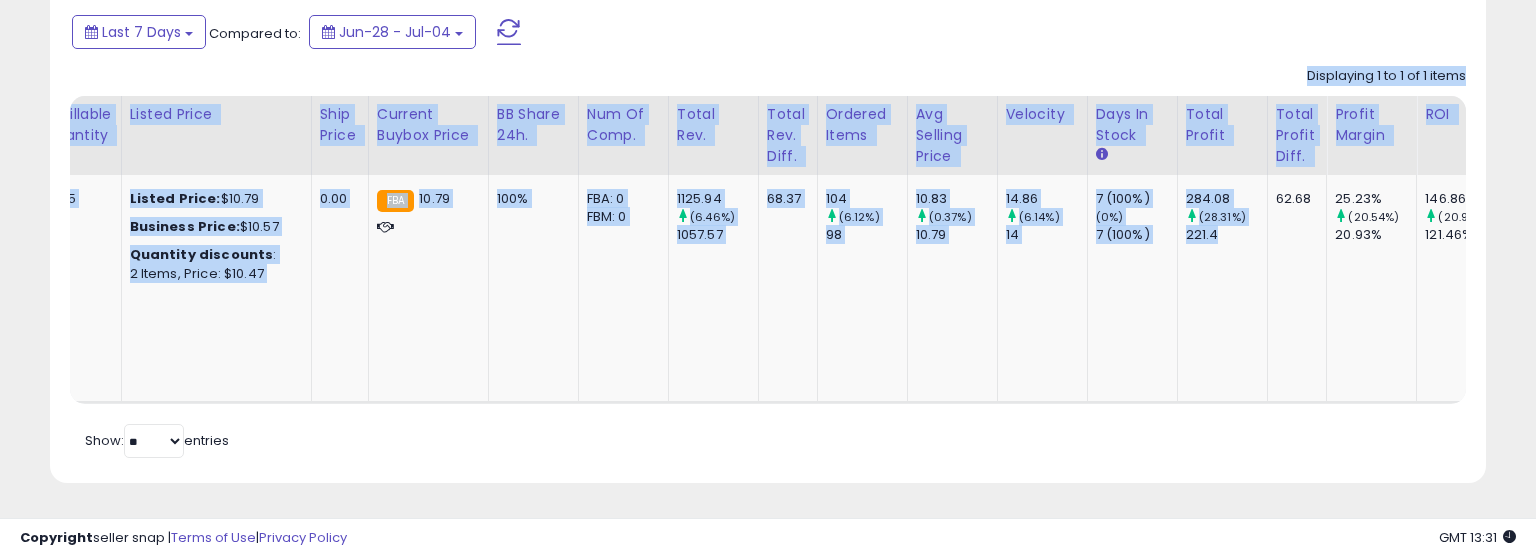 drag, startPoint x: 1205, startPoint y: 380, endPoint x: 888, endPoint y: 30, distance: 472.2171 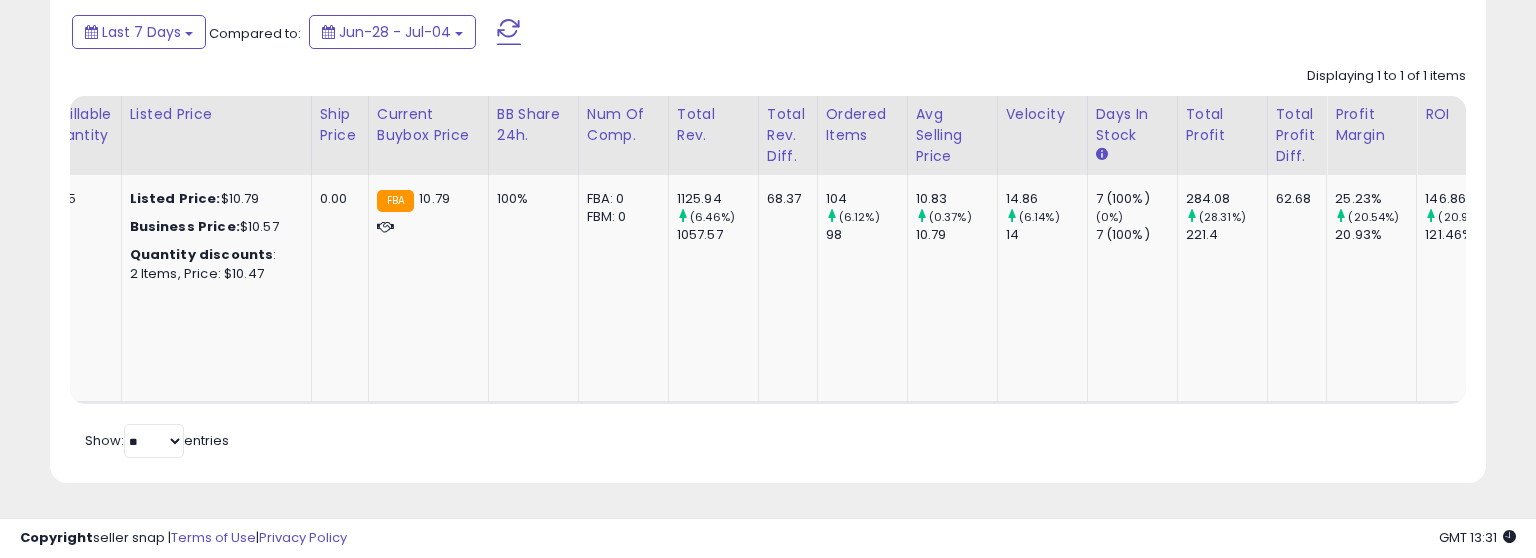 click on "Displaying 1 to 1 of 1 items
Title
Walmart Price Sync" 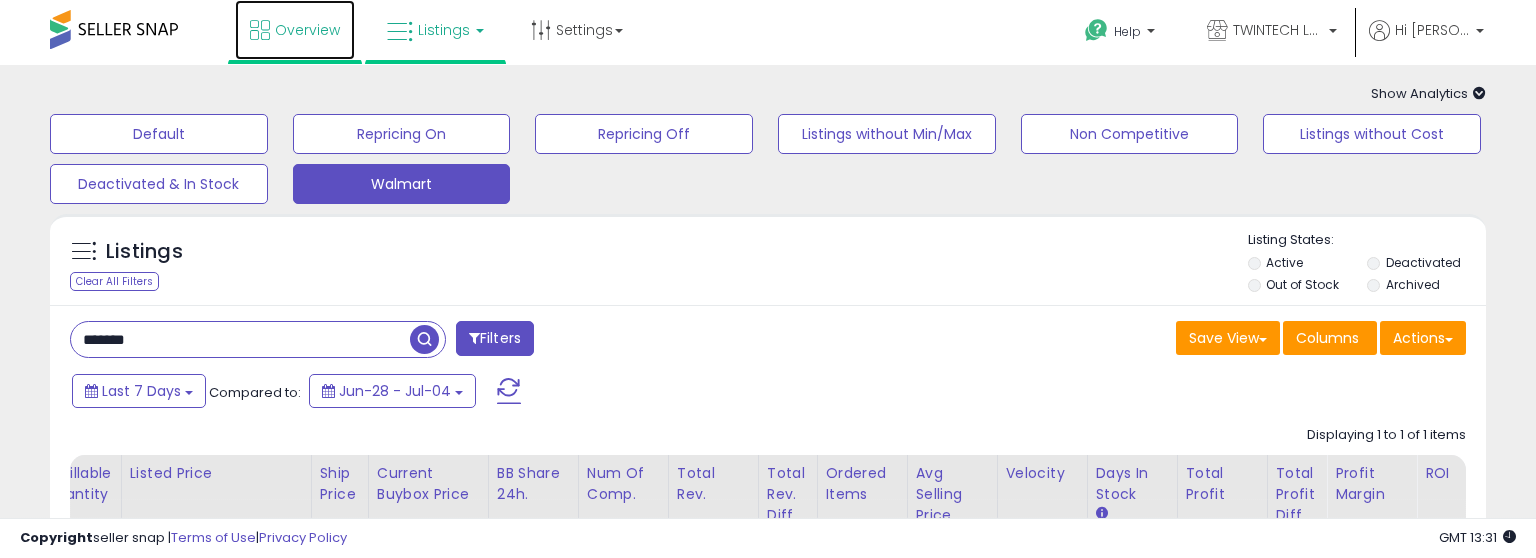 click on "Overview" at bounding box center (307, 30) 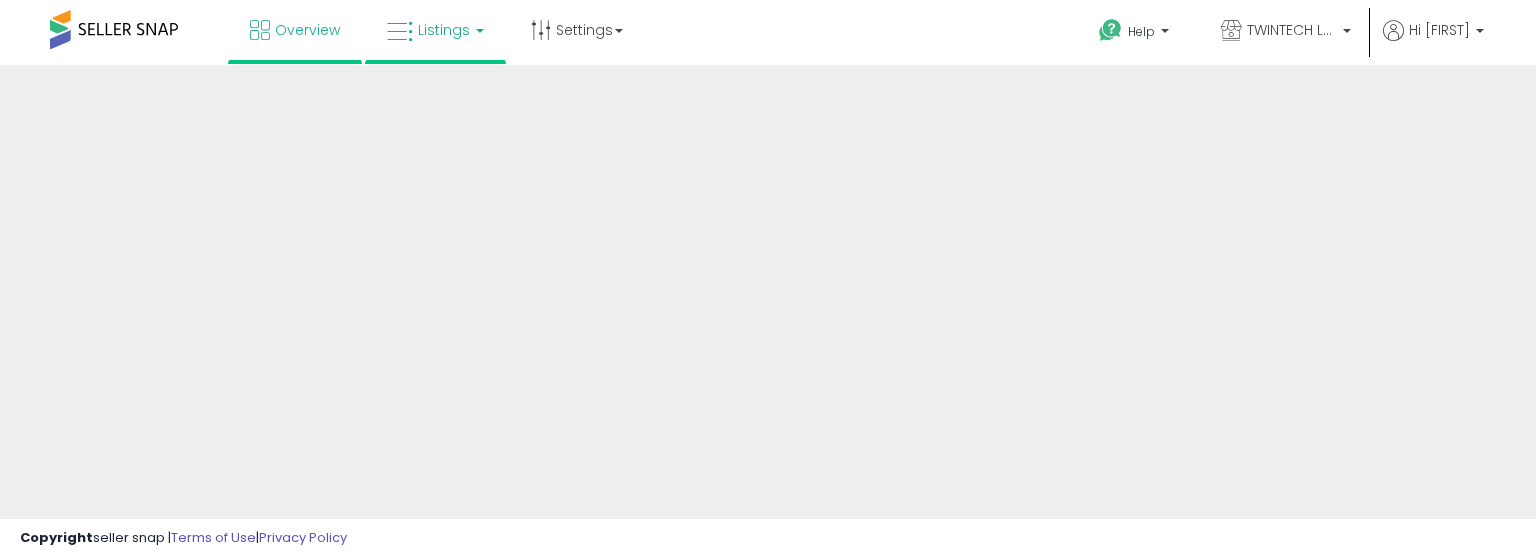scroll, scrollTop: 0, scrollLeft: 0, axis: both 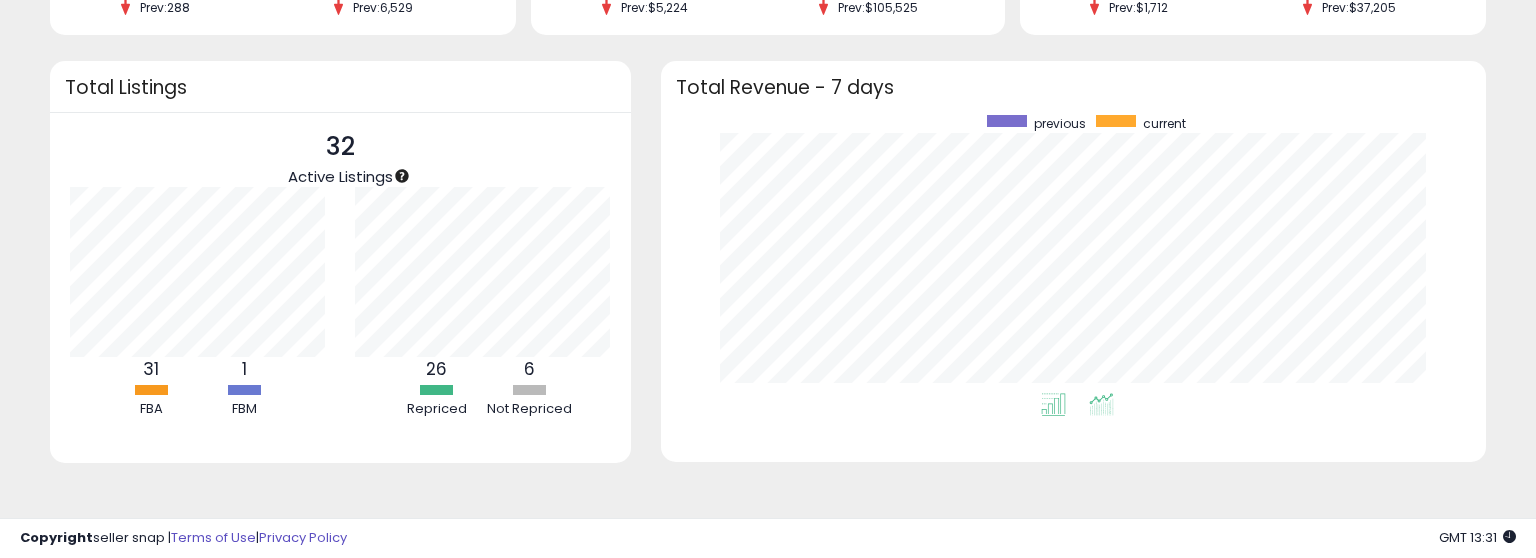click at bounding box center [1101, 404] 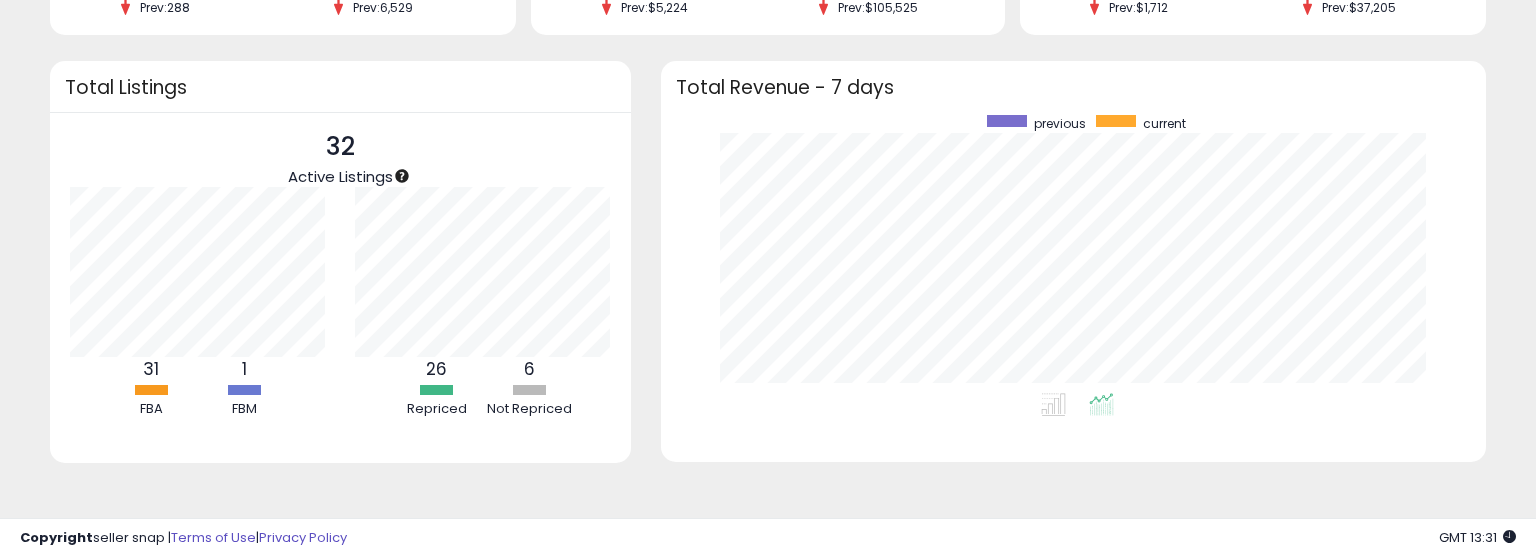 scroll, scrollTop: 999722, scrollLeft: 999214, axis: both 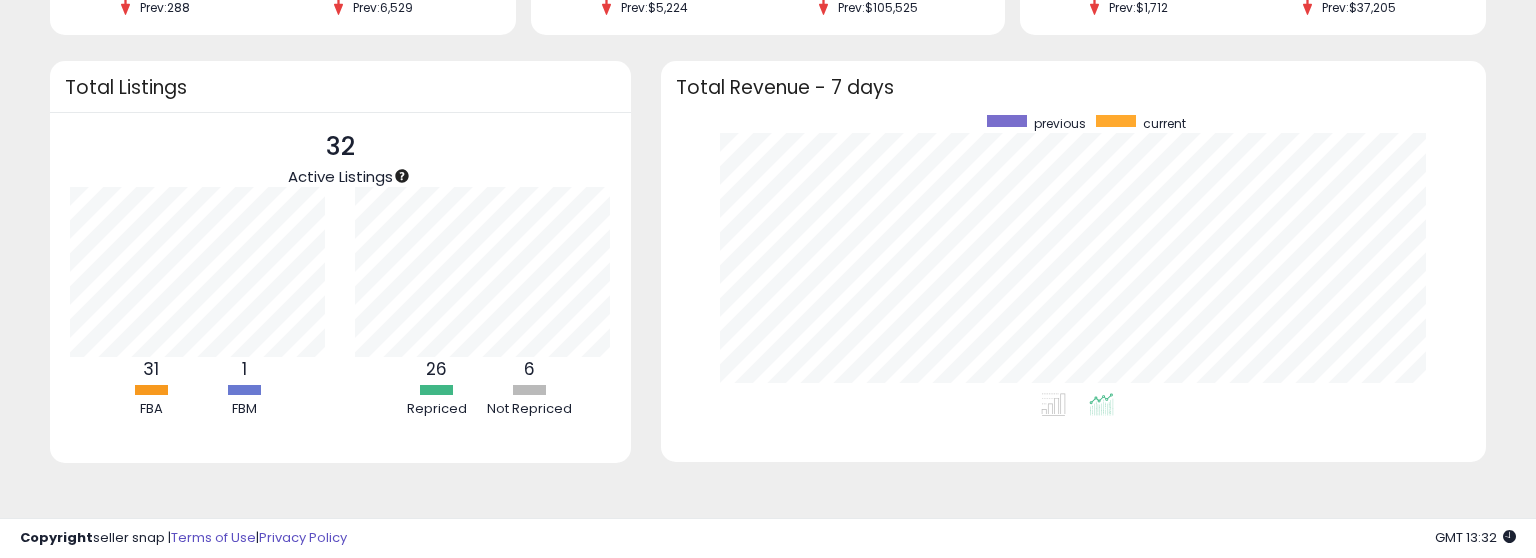 click at bounding box center (529, 390) 